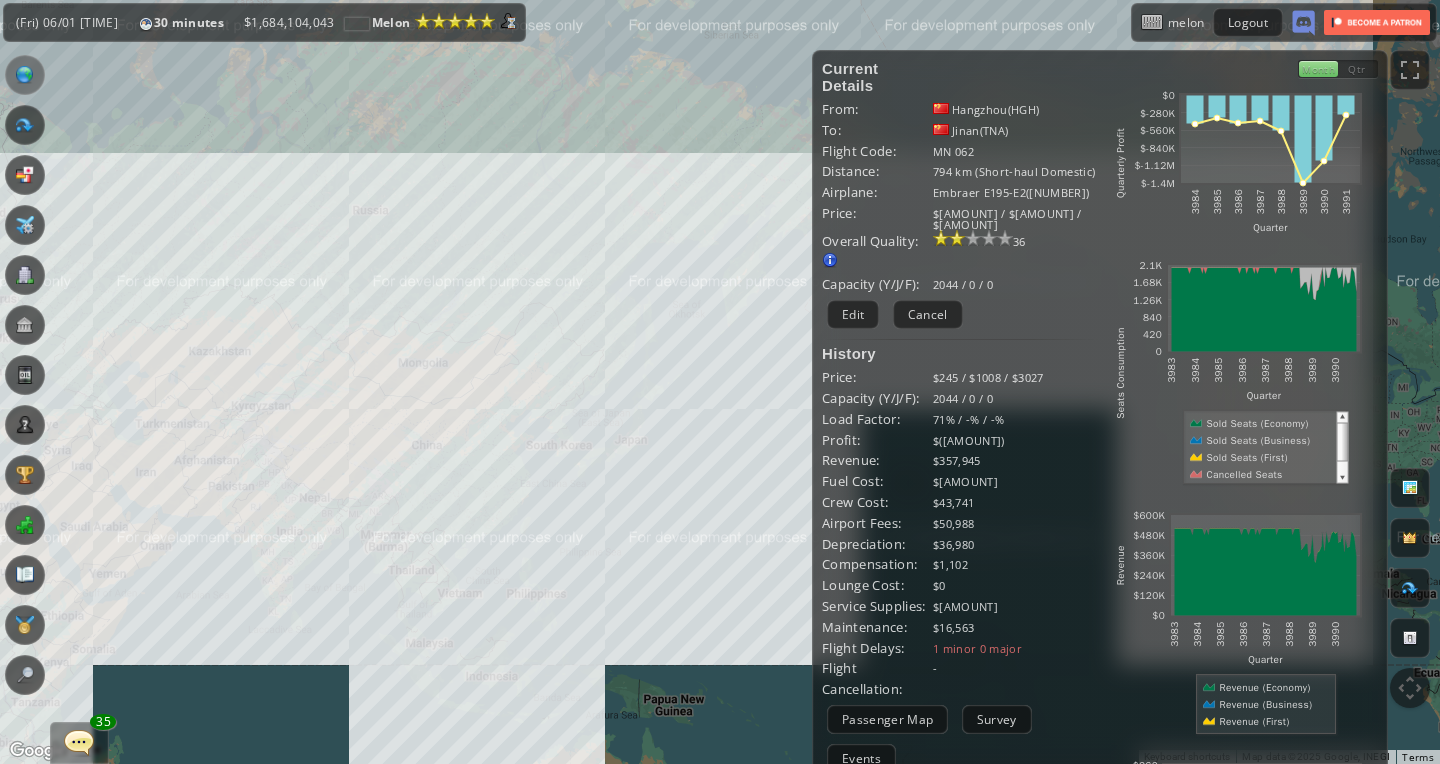 scroll, scrollTop: 0, scrollLeft: 0, axis: both 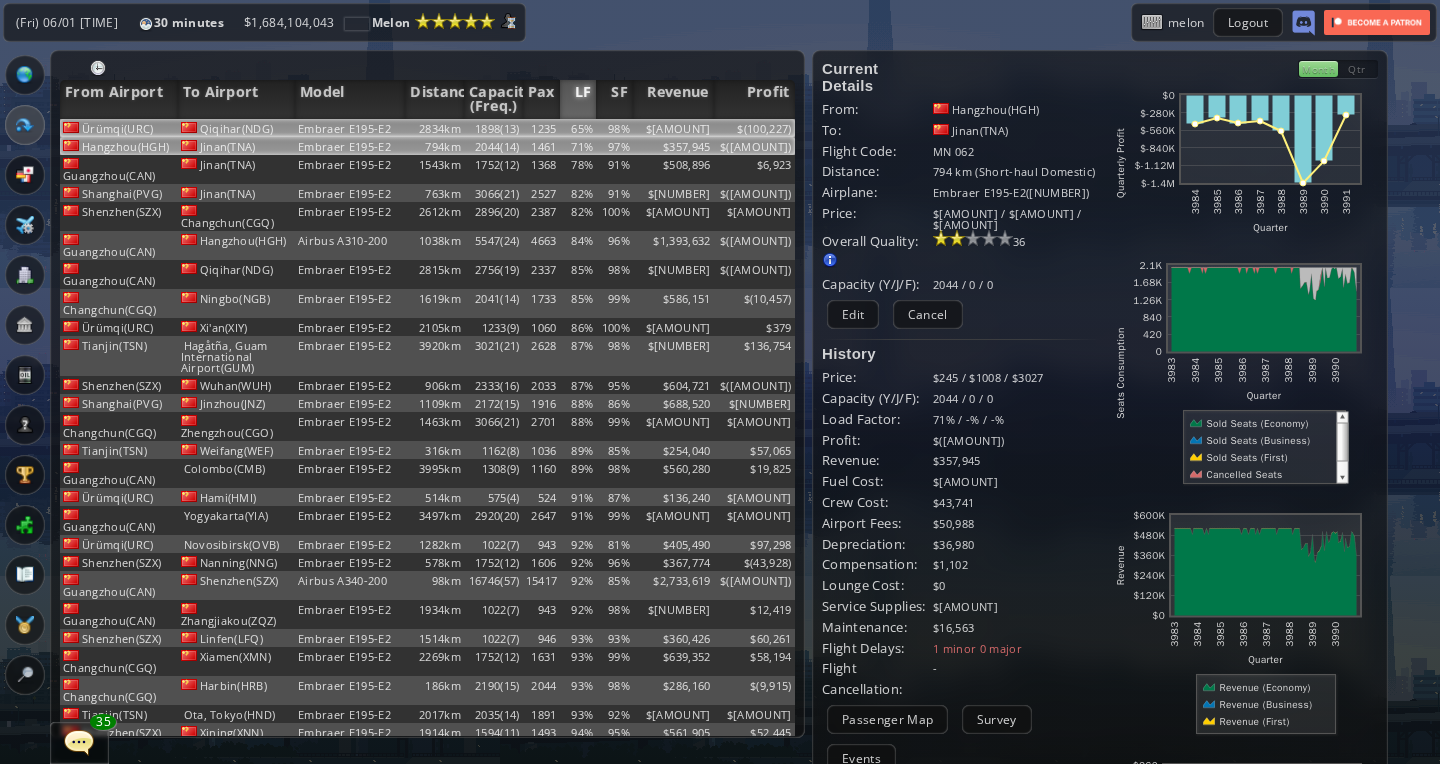 click on "1235" at bounding box center (541, 128) 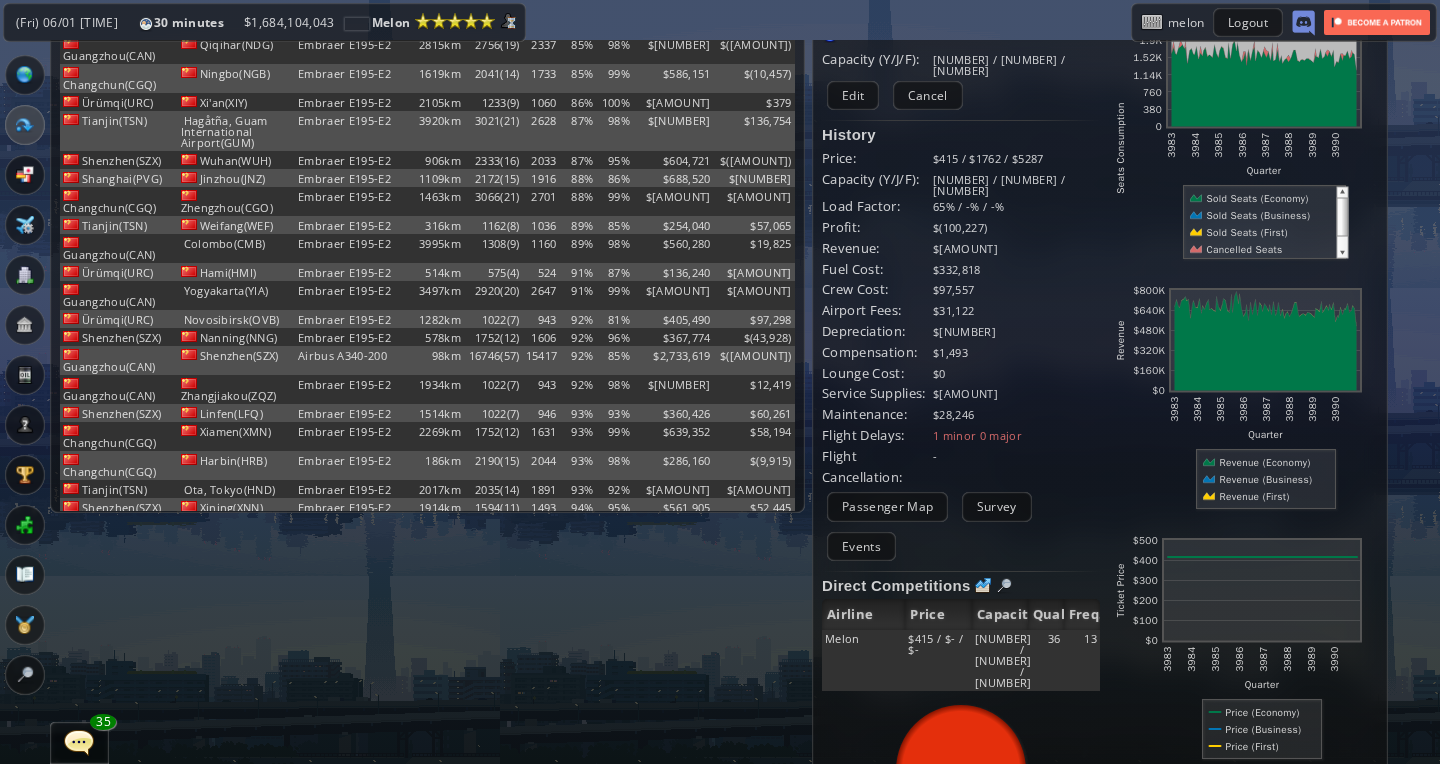 scroll, scrollTop: 225, scrollLeft: 0, axis: vertical 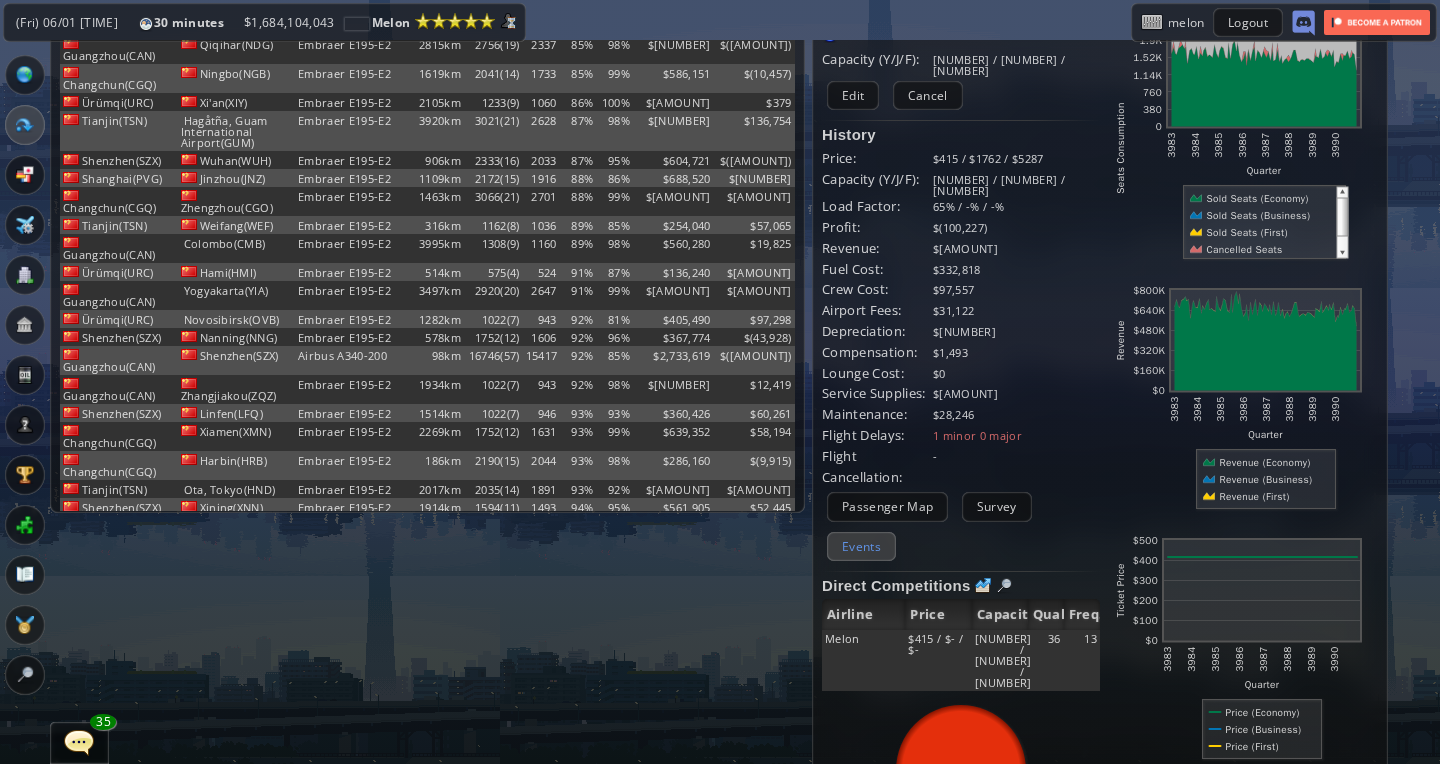 click on "Events" at bounding box center [861, 546] 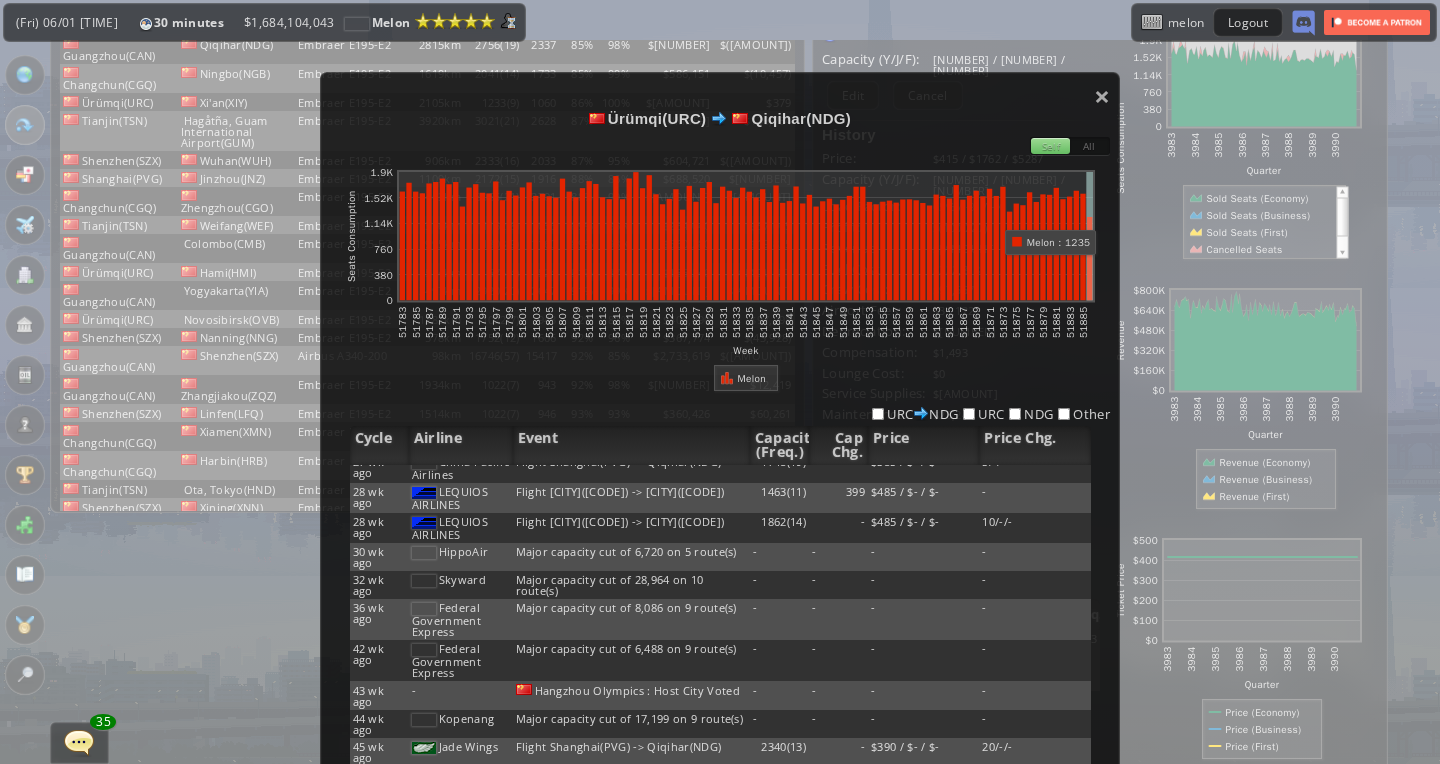 scroll, scrollTop: 63, scrollLeft: 0, axis: vertical 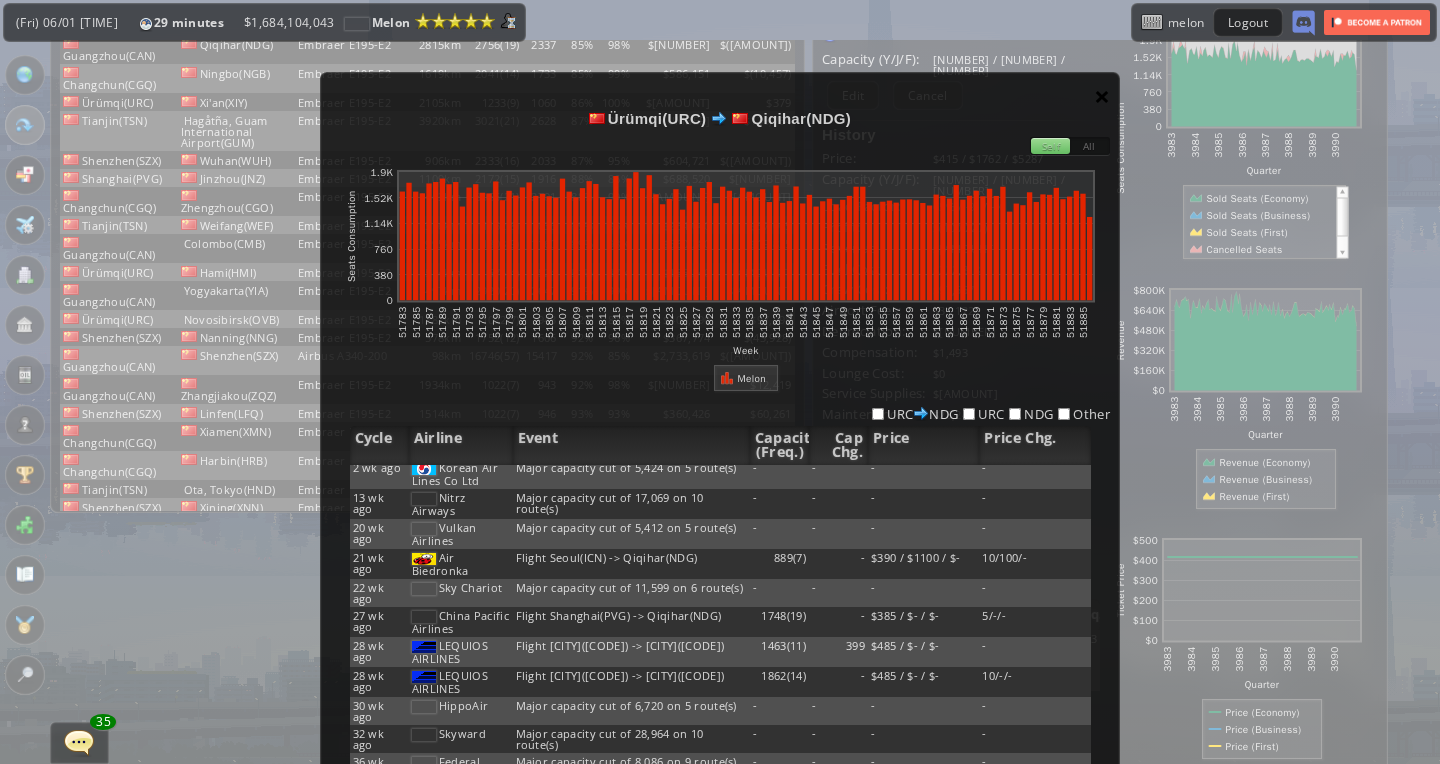 click on "×" at bounding box center [1102, 96] 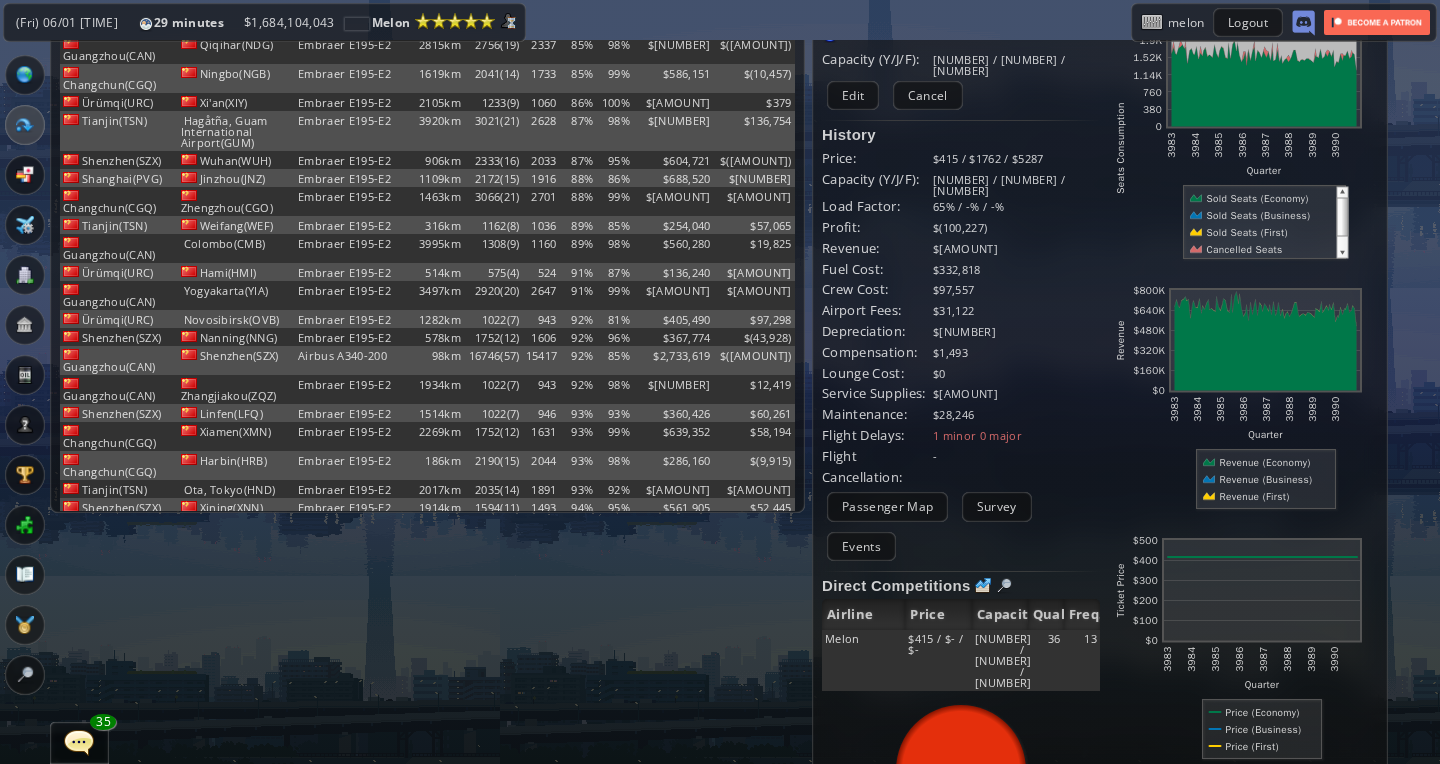 scroll, scrollTop: 51, scrollLeft: 0, axis: vertical 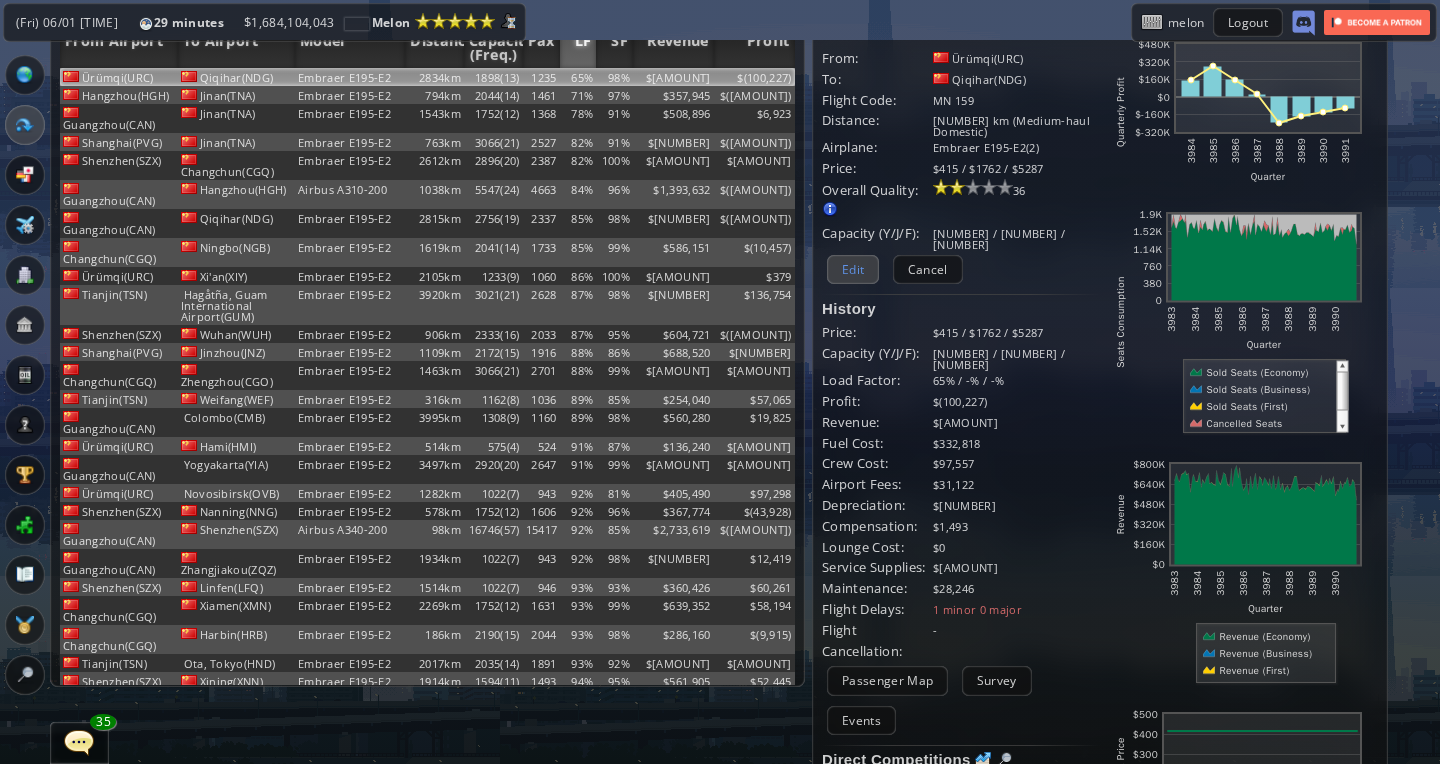 click on "Edit" at bounding box center (853, 269) 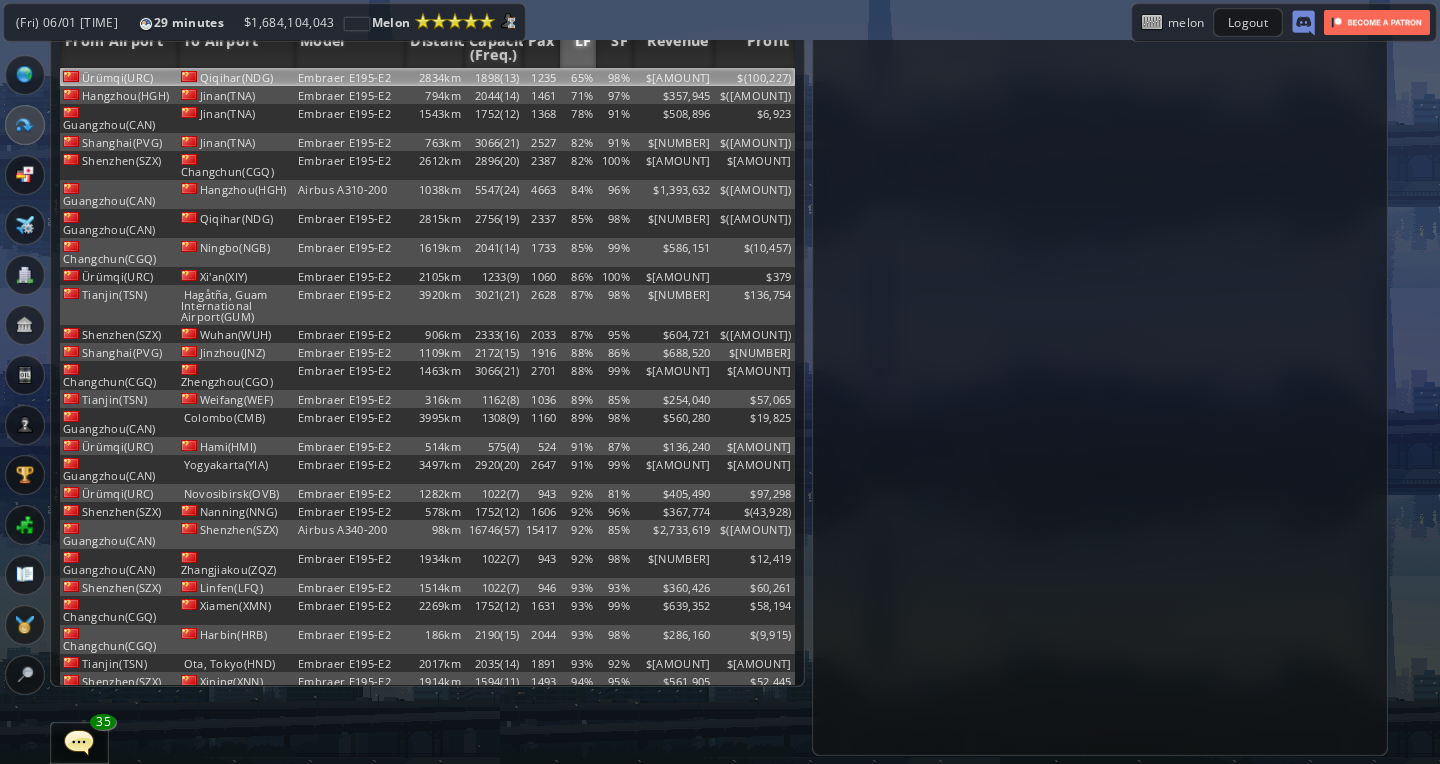 scroll, scrollTop: 0, scrollLeft: 0, axis: both 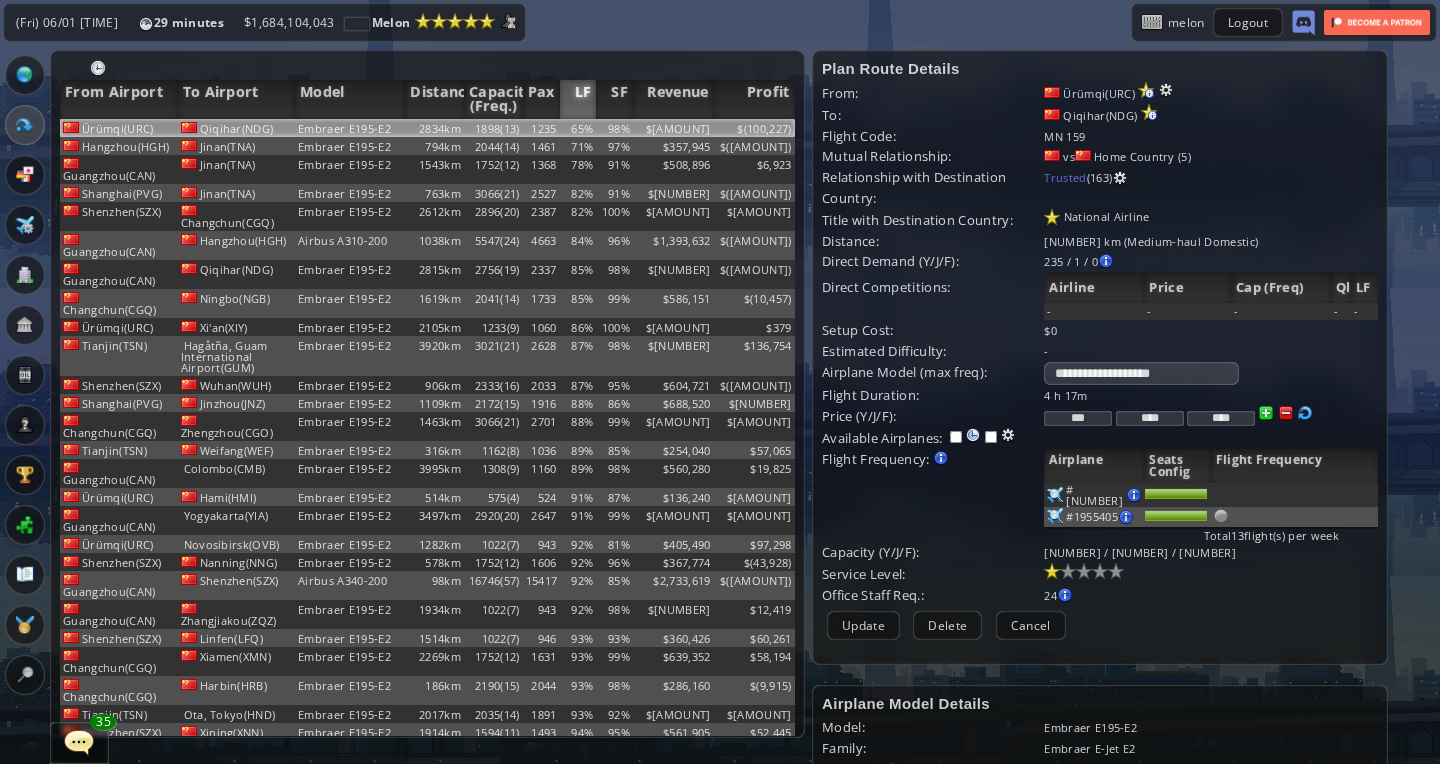 click on "***" at bounding box center [1078, 418] 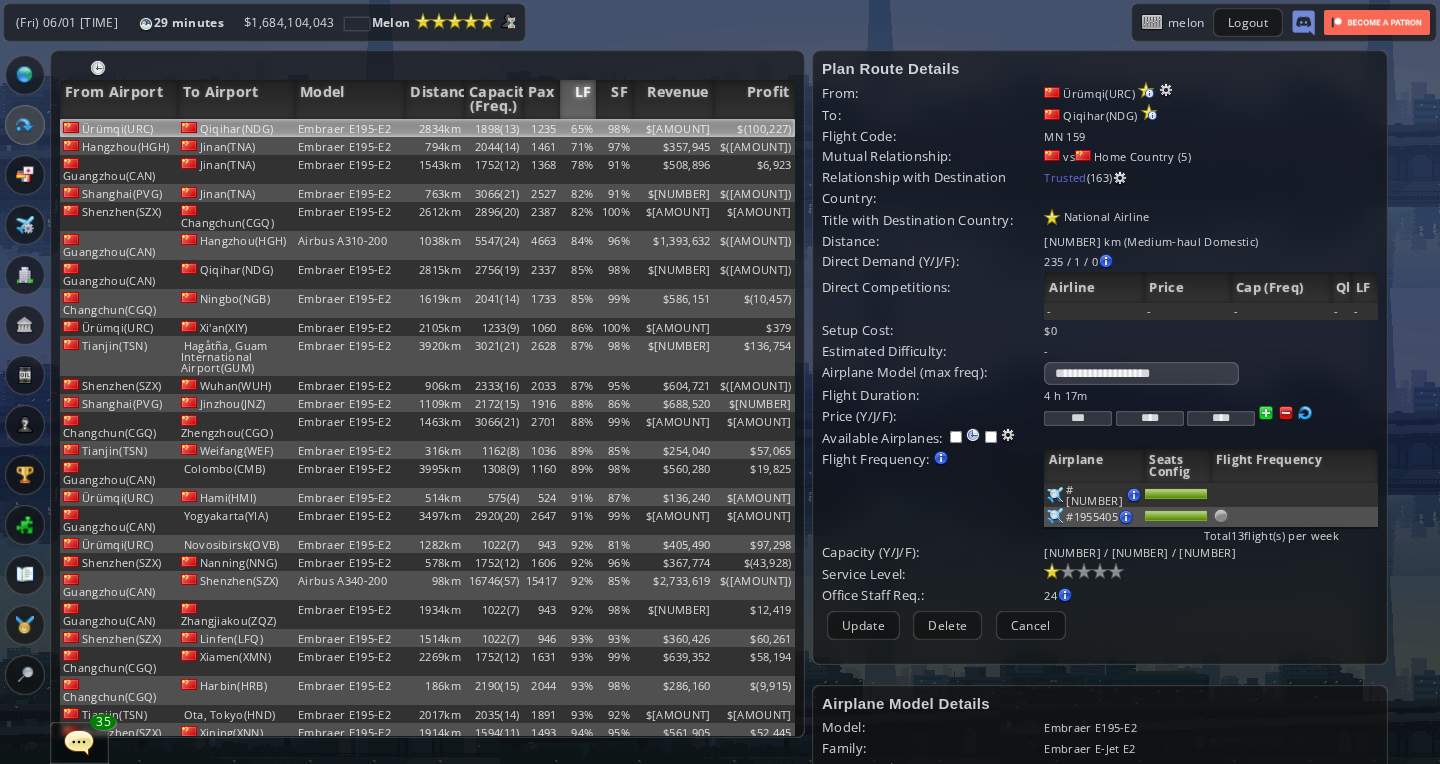 drag, startPoint x: 1080, startPoint y: 407, endPoint x: 1119, endPoint y: 407, distance: 39 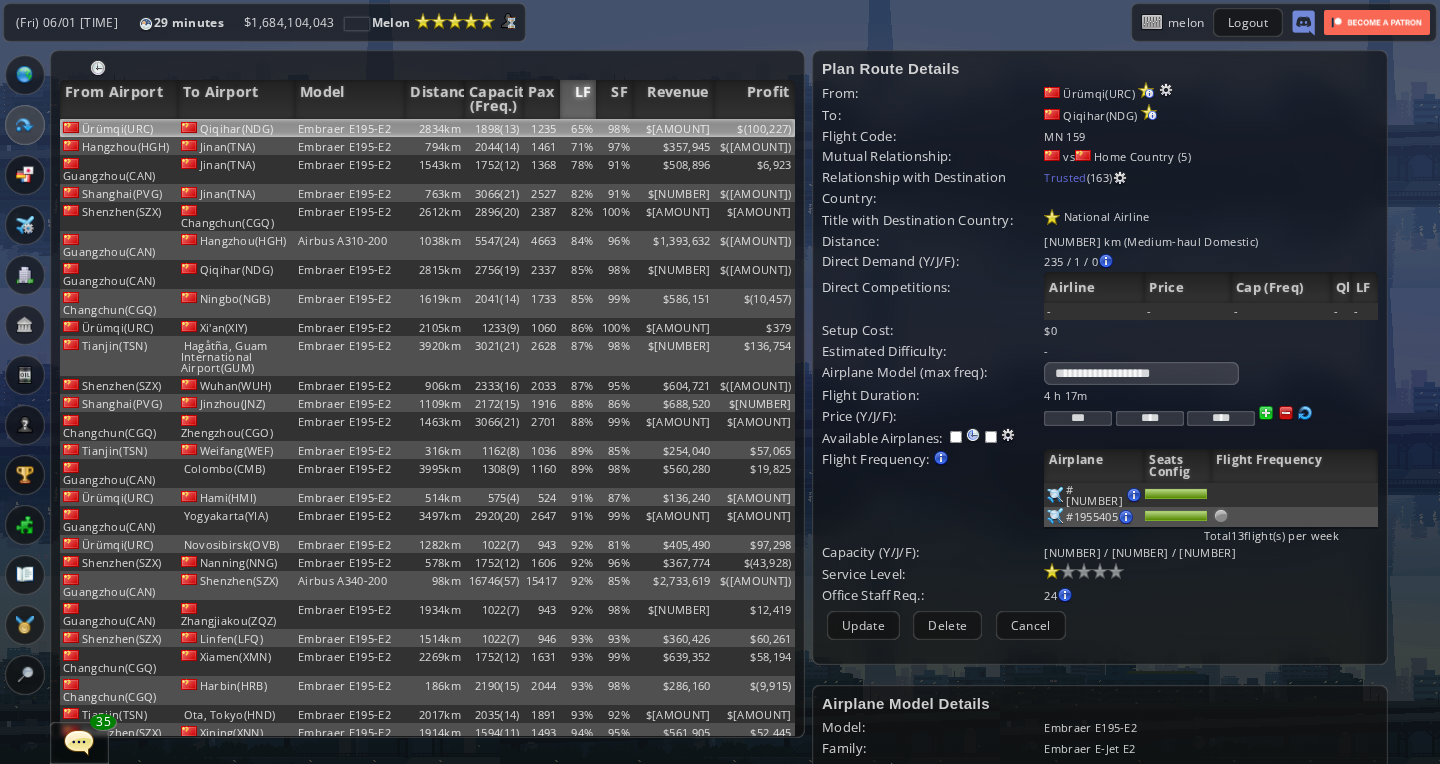 click on "***
****
****" at bounding box center (1210, 395) 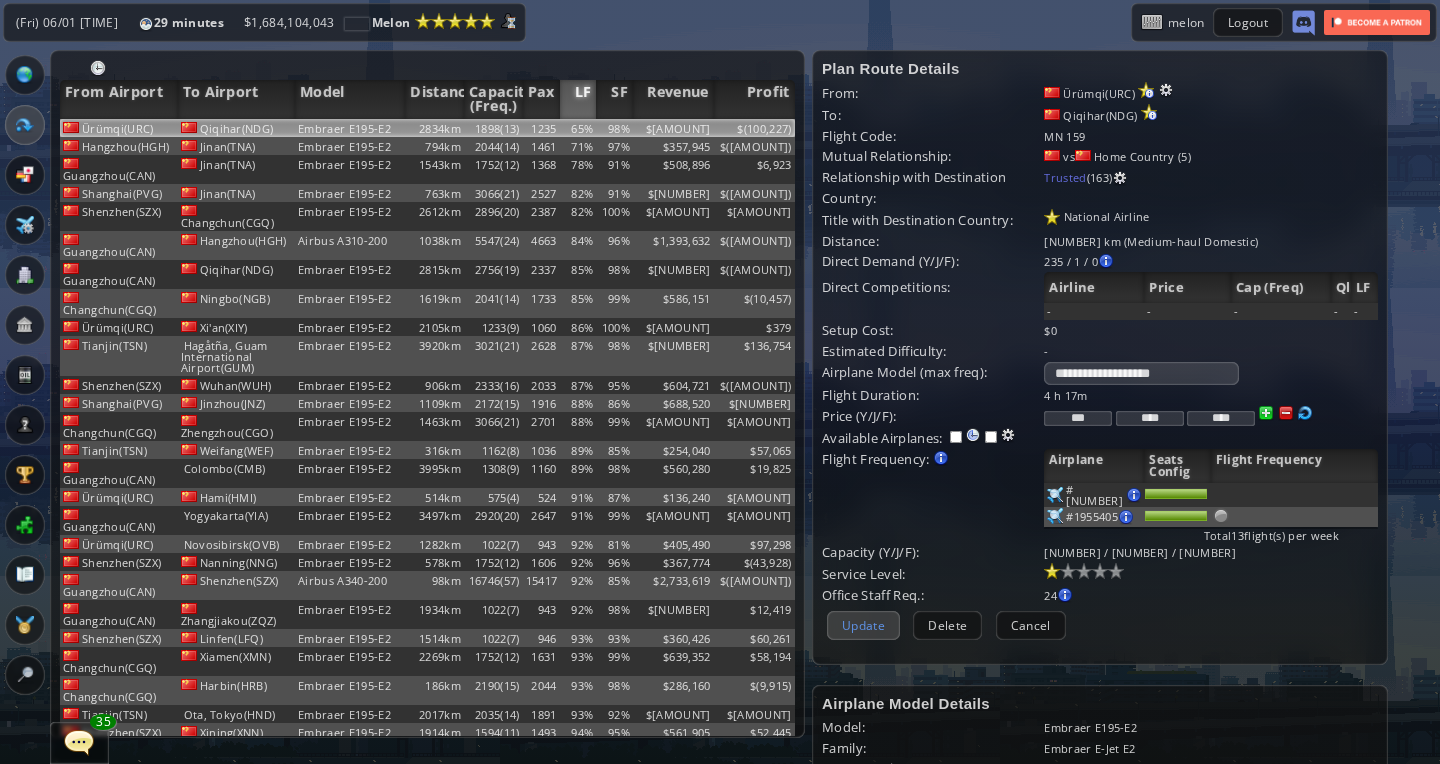 click on "Update" at bounding box center (863, 625) 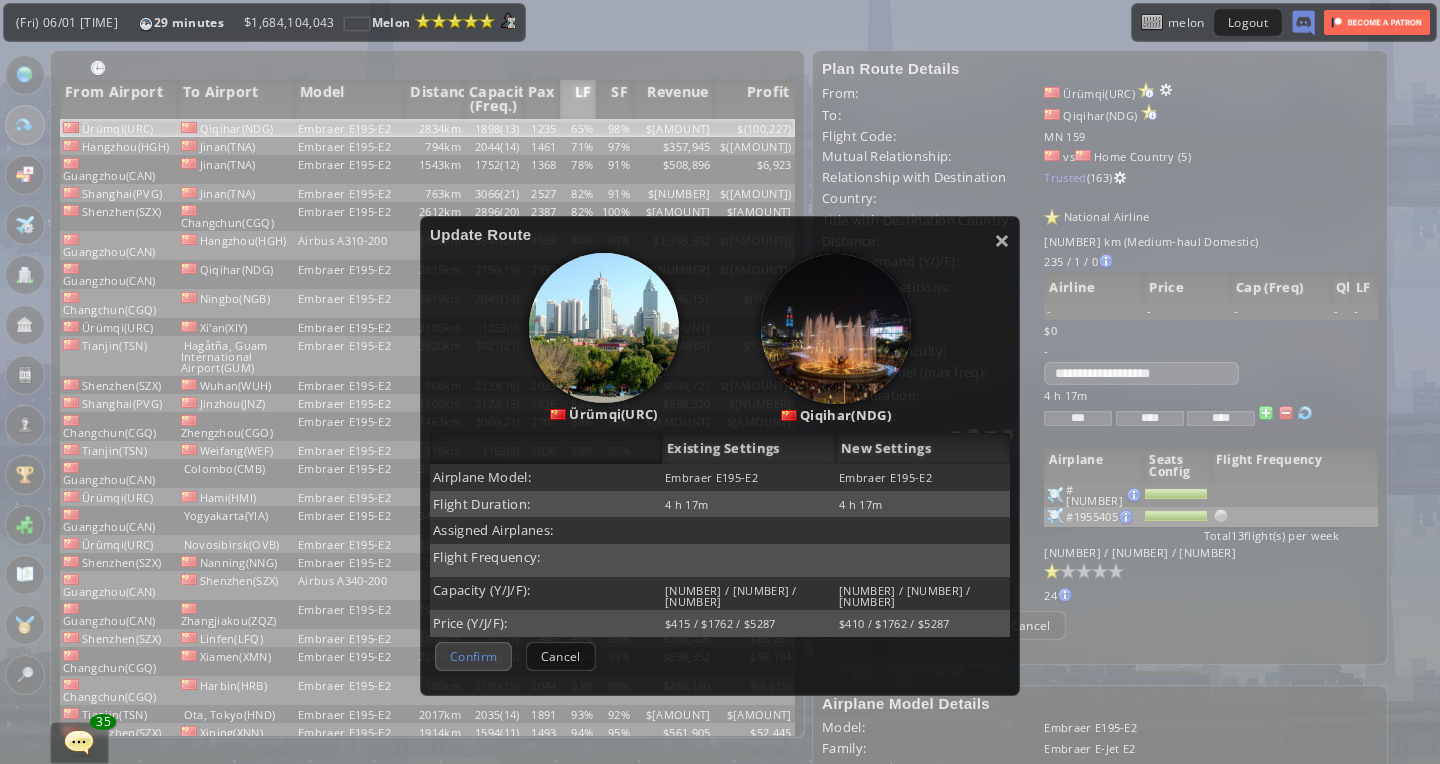 click on "Confirm" at bounding box center [473, 656] 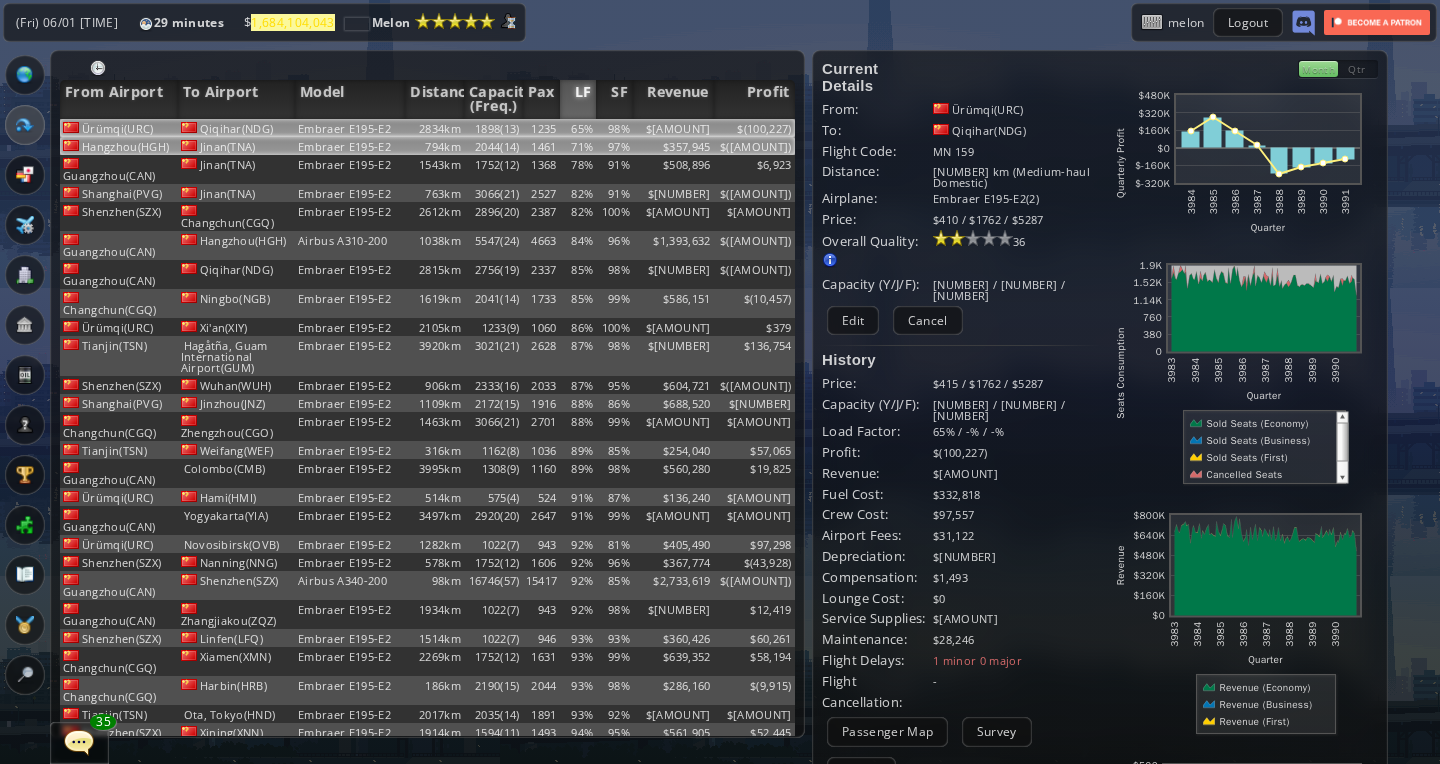 click on "Embraer E195-E2" at bounding box center (350, 128) 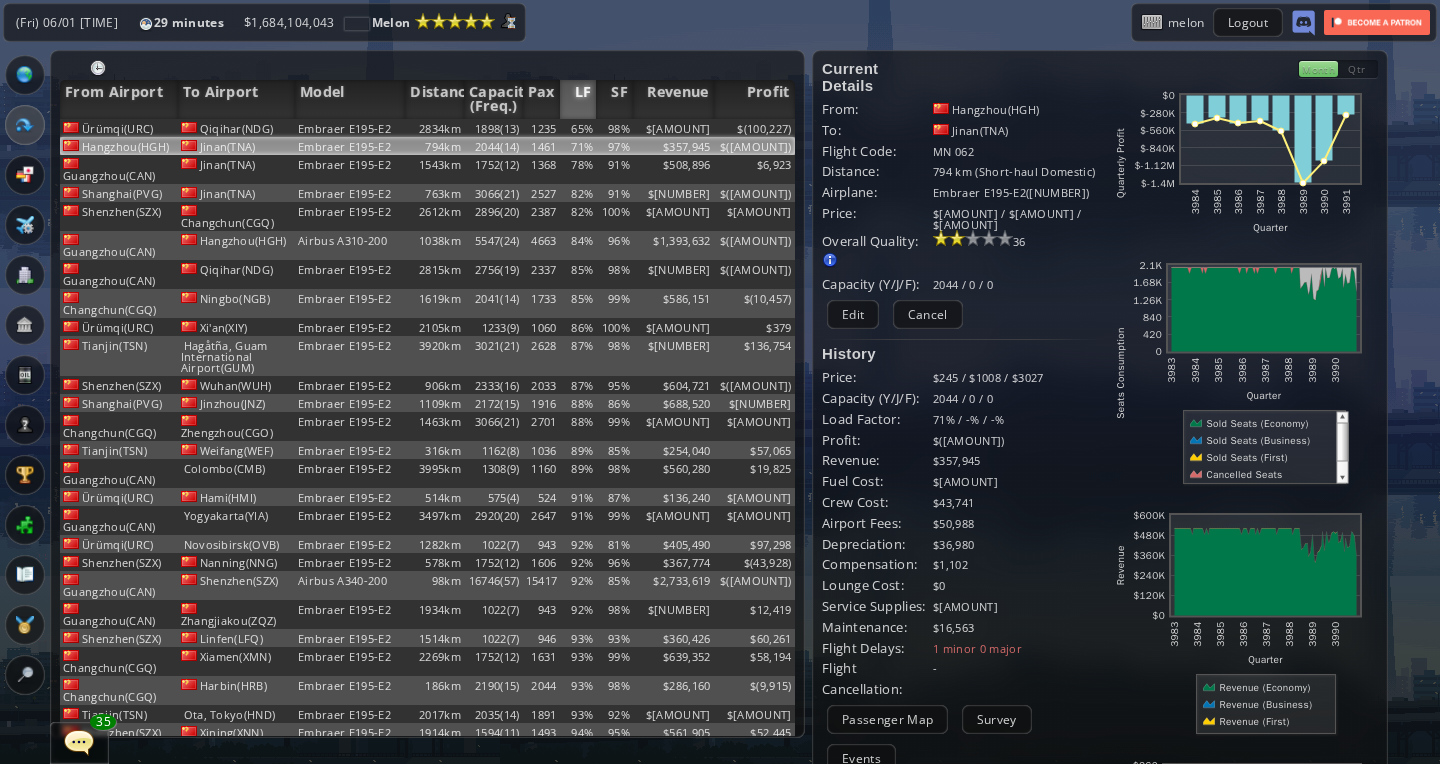 drag, startPoint x: 848, startPoint y: 295, endPoint x: 845, endPoint y: 347, distance: 52.086468 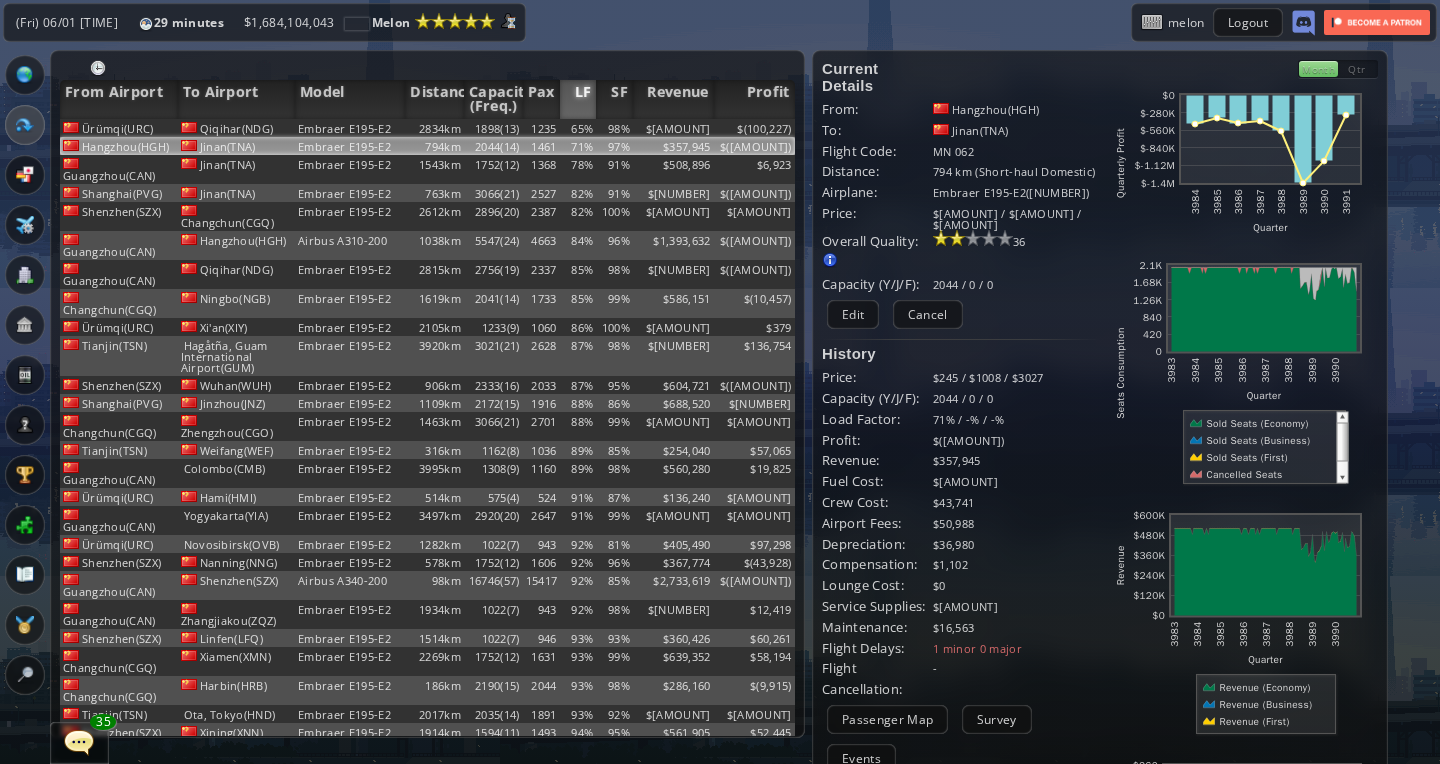click on "Current Details
From:
[CITY]([CODE])
To:
[CITY]([CODE])
Flight Code:
MN 062
Distance:
794 km (Short-haul Domestic)
Airplane:
Embraer E195-E2(5)
Price:
$243 / $1008 / $3027
Overall Quality:
Overall quality is determined by:
- Fleet Age per Route
- Service Star level per route
- Company wide Service Quality
36
$0" at bounding box center (961, 573) 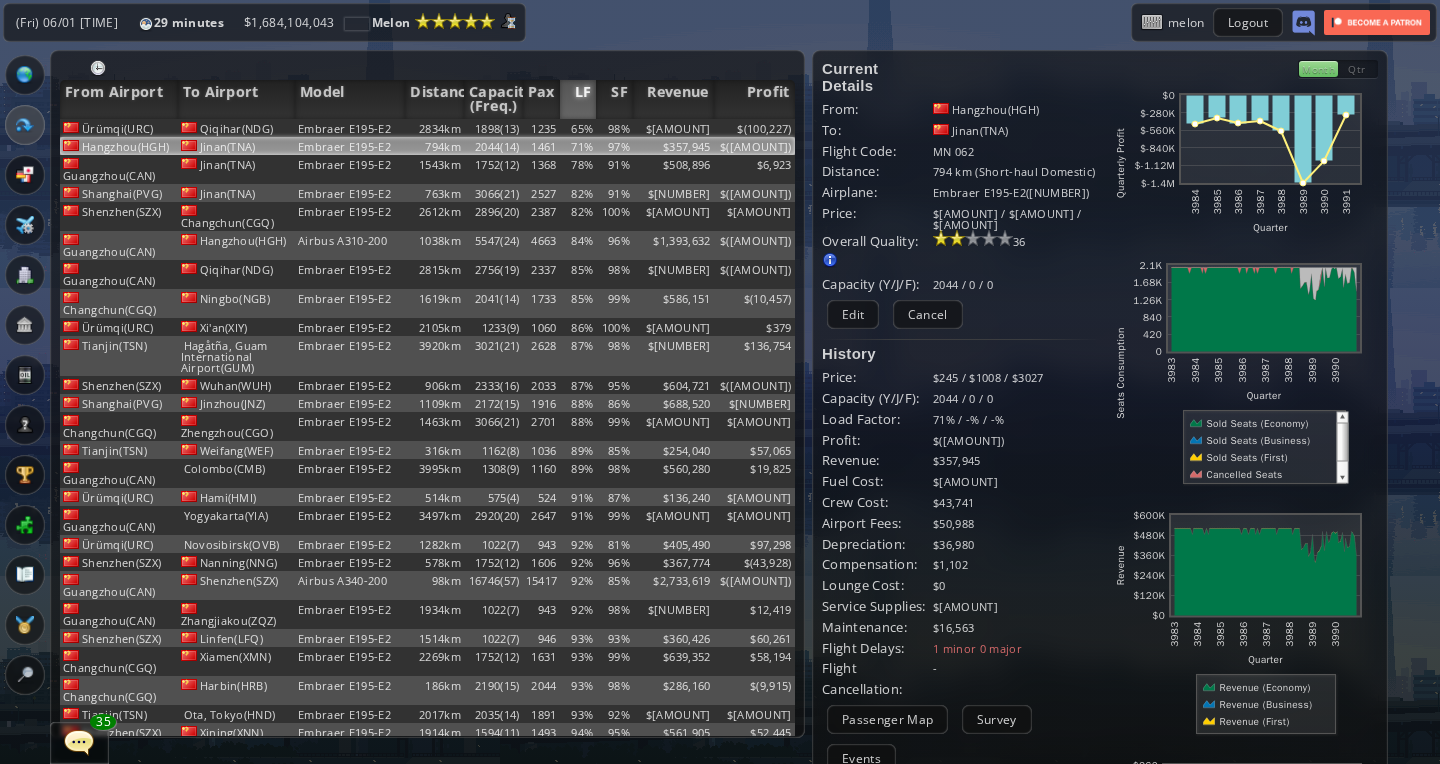 click on "Price:" at bounding box center (877, 377) 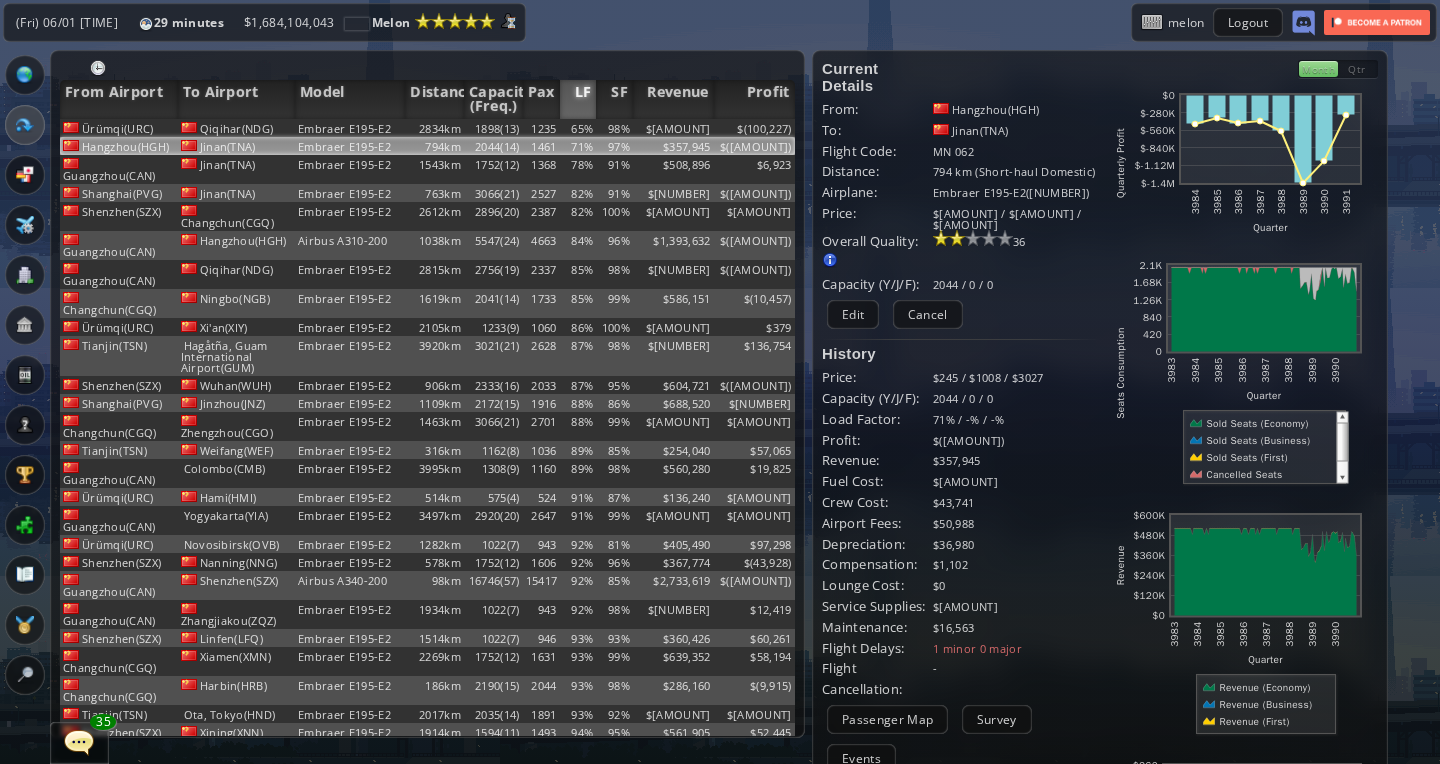 click on "2044(14)" at bounding box center [493, 146] 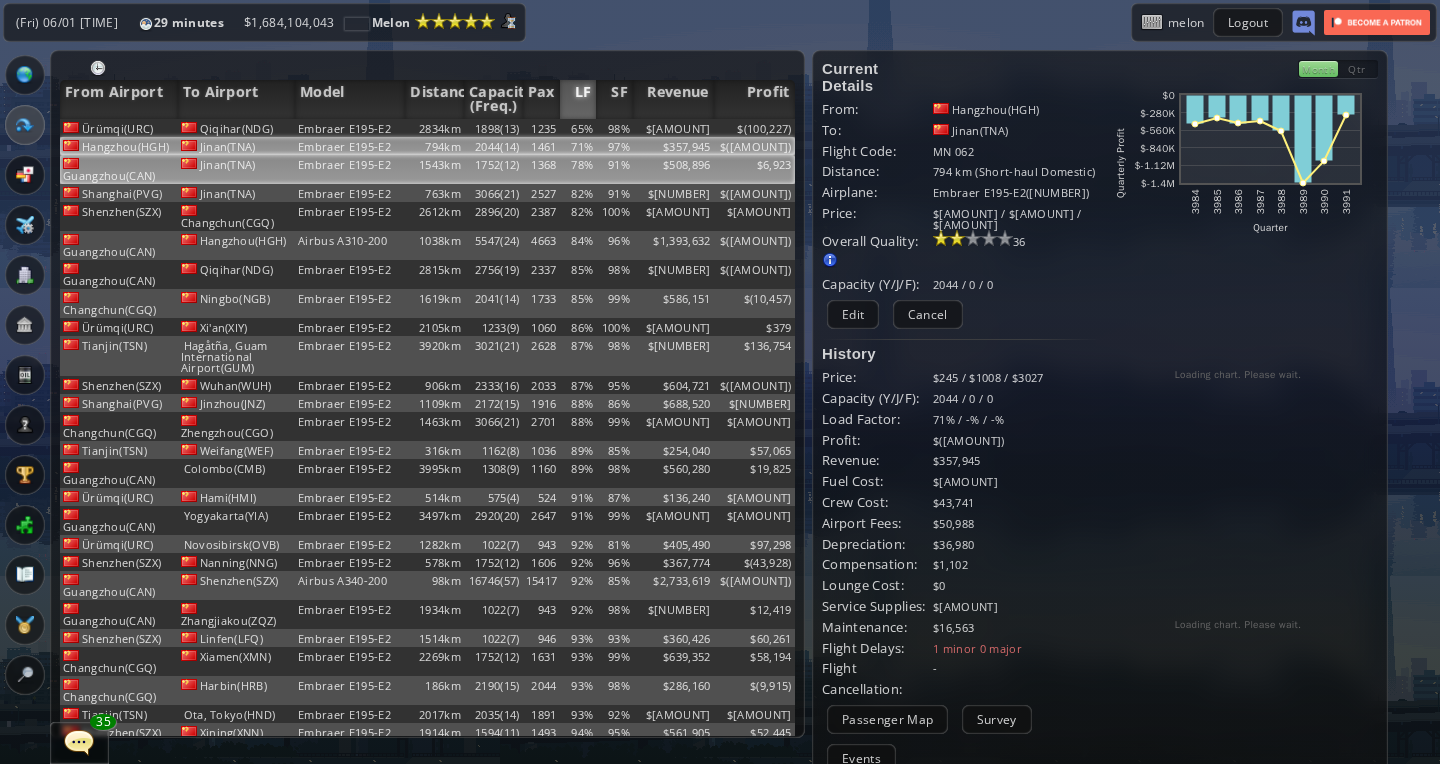 click on "1752(12)" at bounding box center [493, 128] 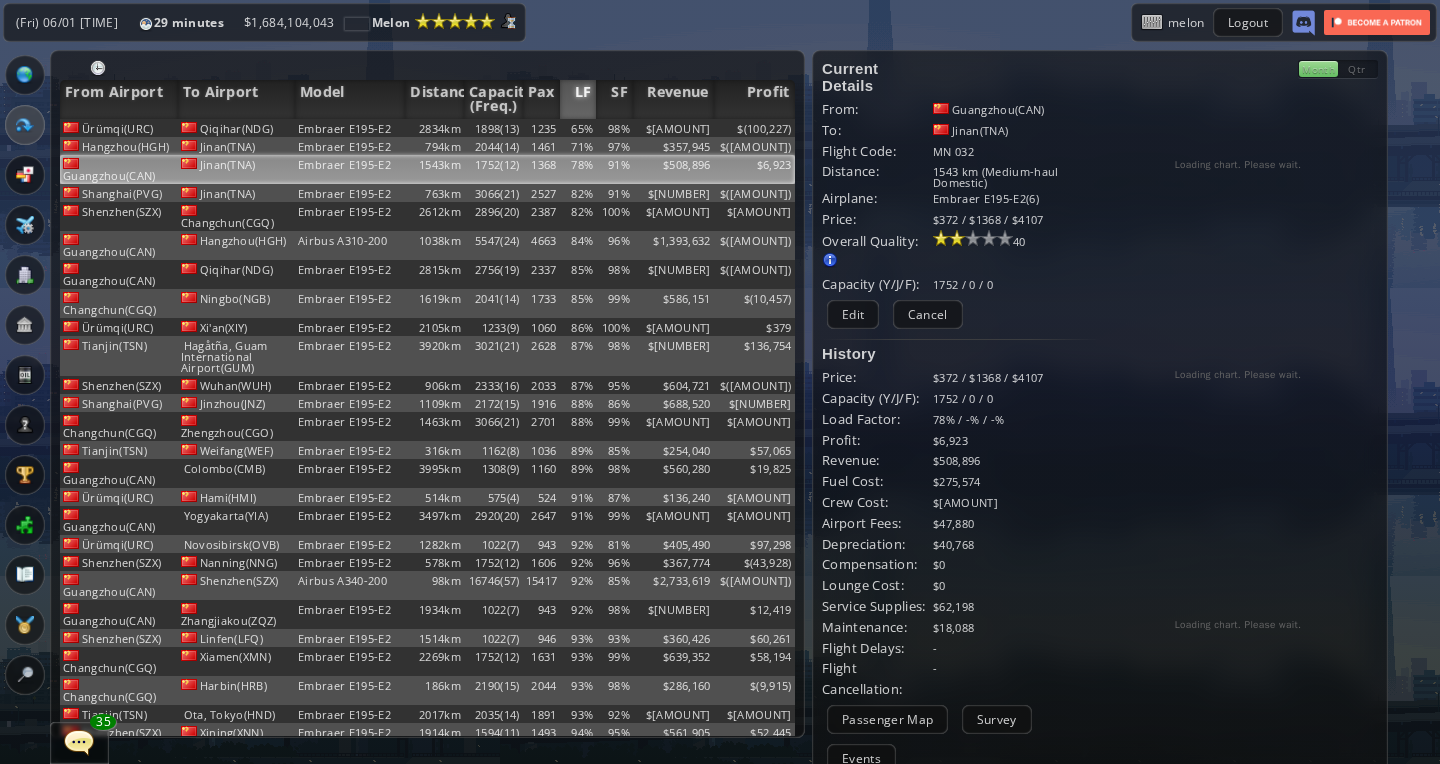 click on "1752(12)" at bounding box center (493, 169) 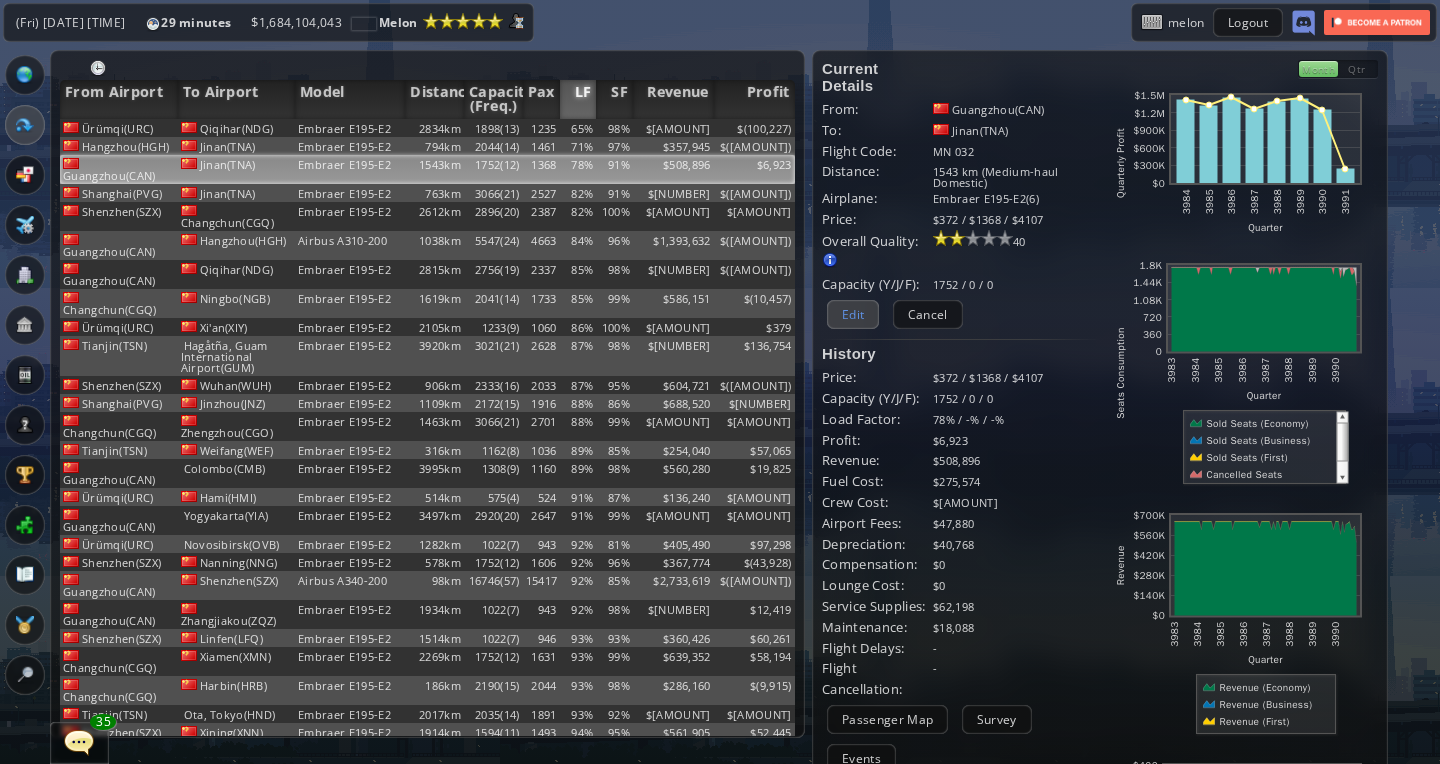 click on "Edit" at bounding box center (853, 314) 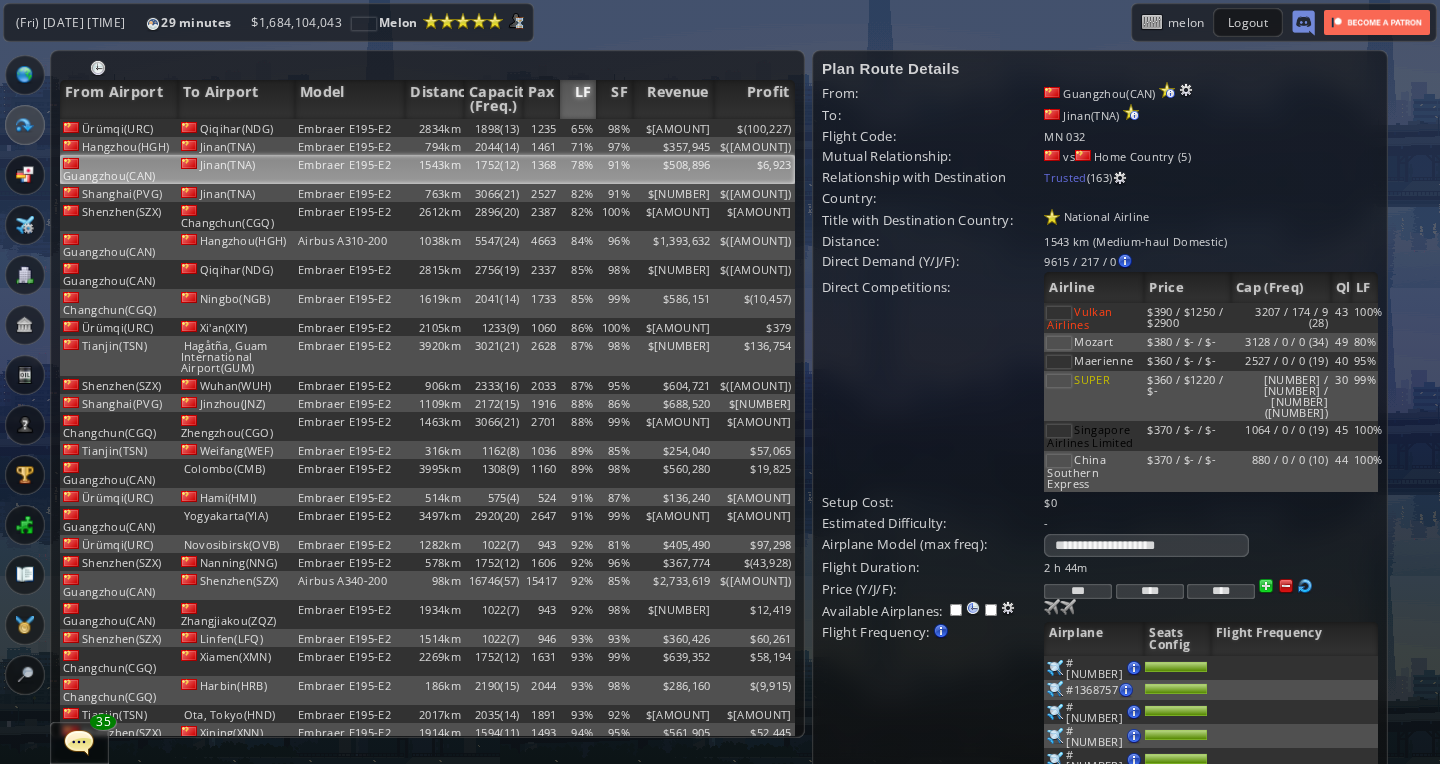 click on "***" at bounding box center (1078, 591) 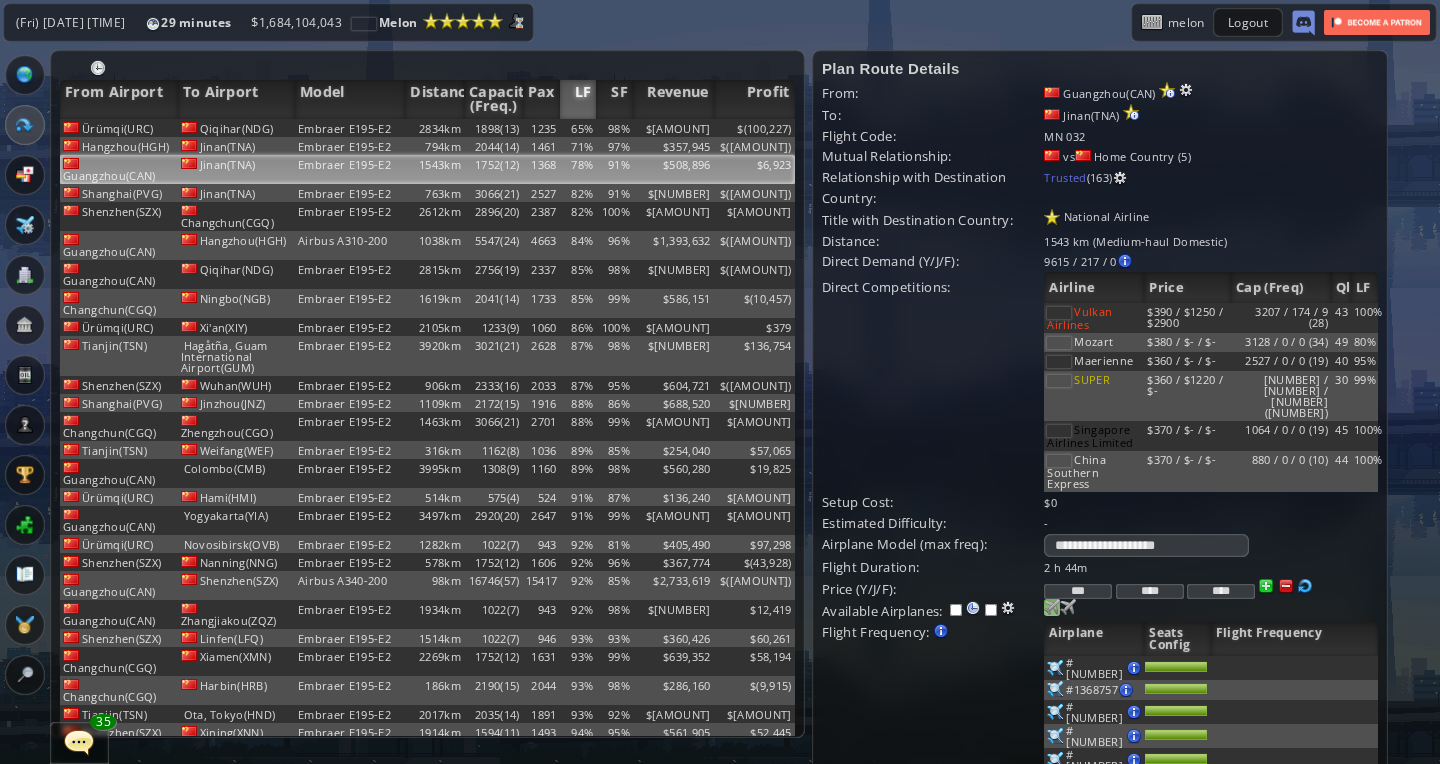 drag, startPoint x: 1074, startPoint y: 540, endPoint x: 1147, endPoint y: 556, distance: 74.73286 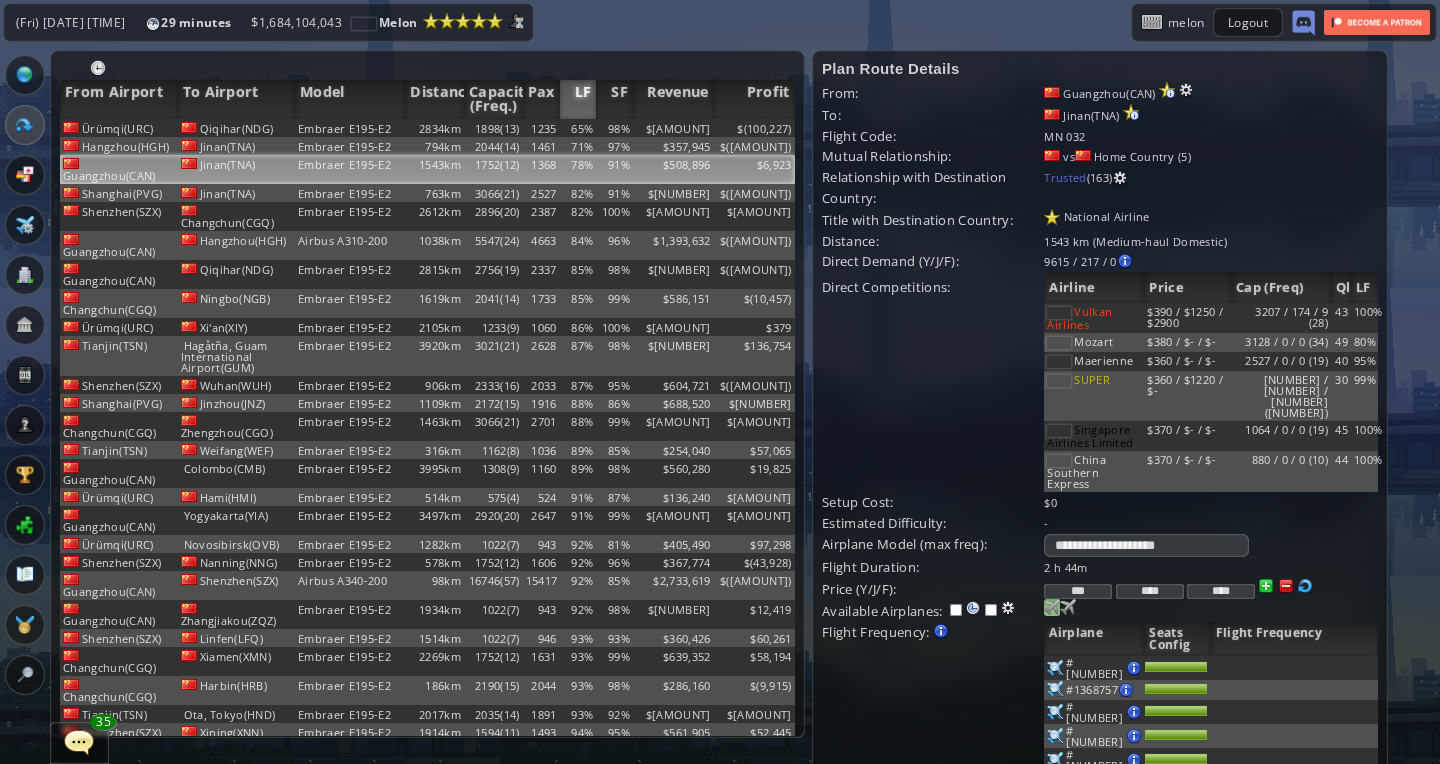 click on "Flight Duration:
[NUMBER] h [NUMBER]m
Price (Y/J/F):
***
****
****
Available Airplanes:
Purchase airplane
99 0" at bounding box center [1100, 714] 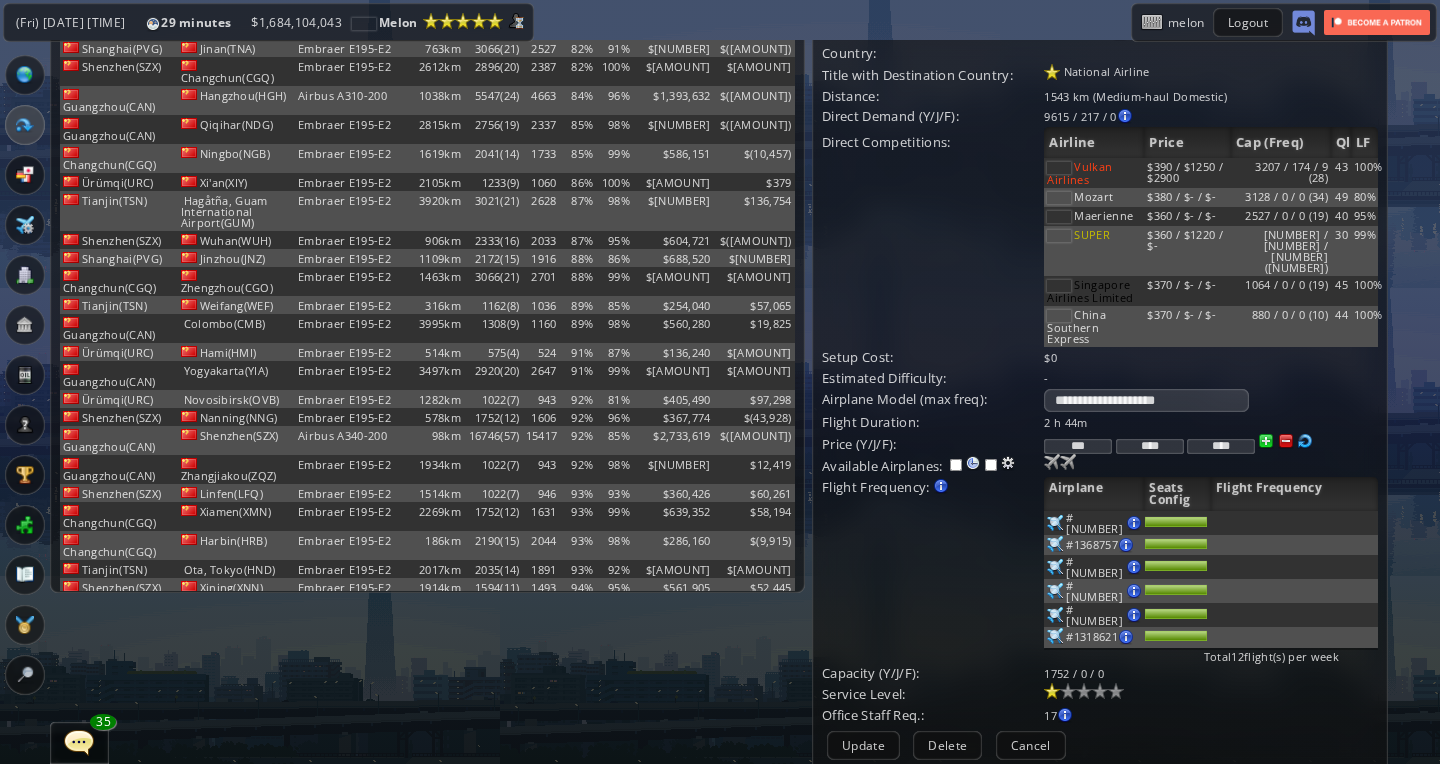 scroll, scrollTop: 158, scrollLeft: 0, axis: vertical 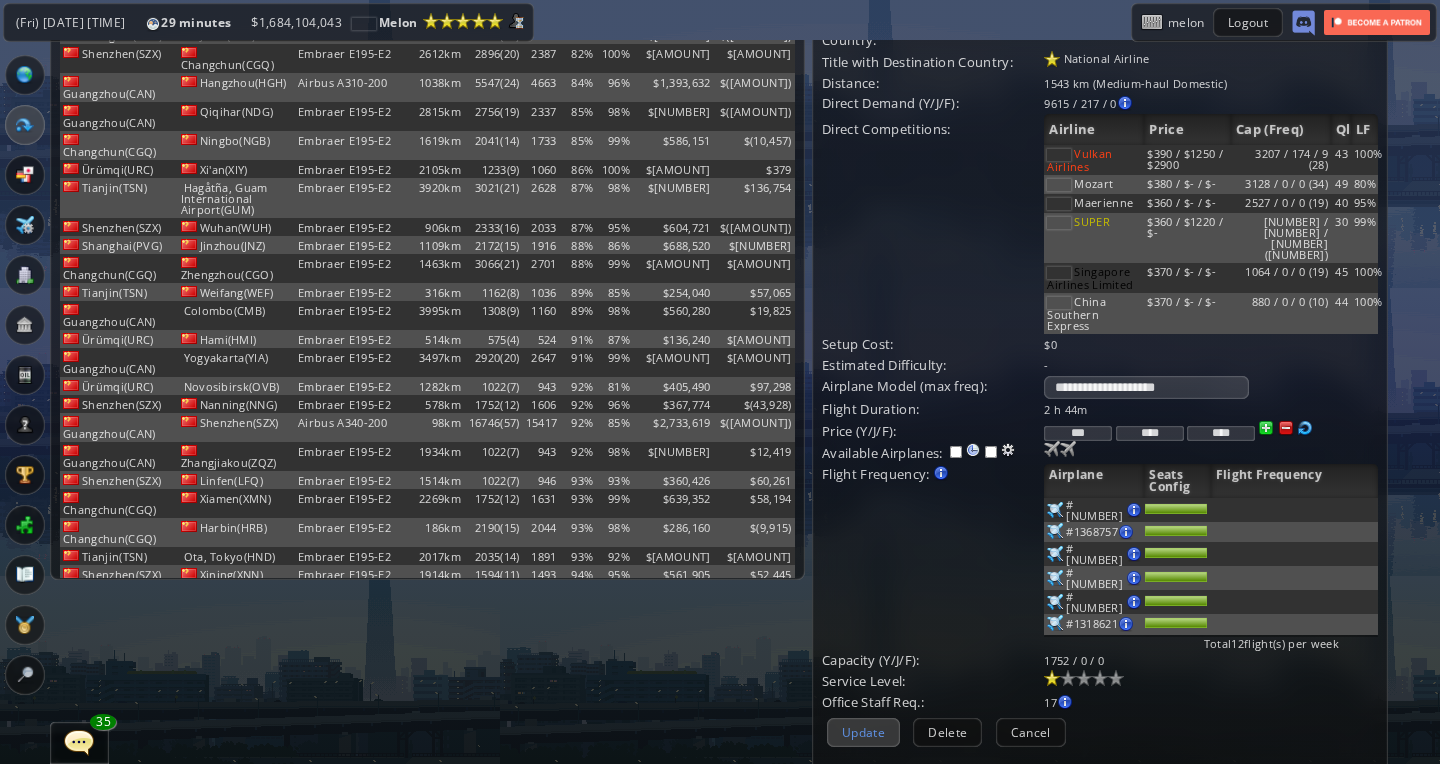 click on "Update" at bounding box center [863, 732] 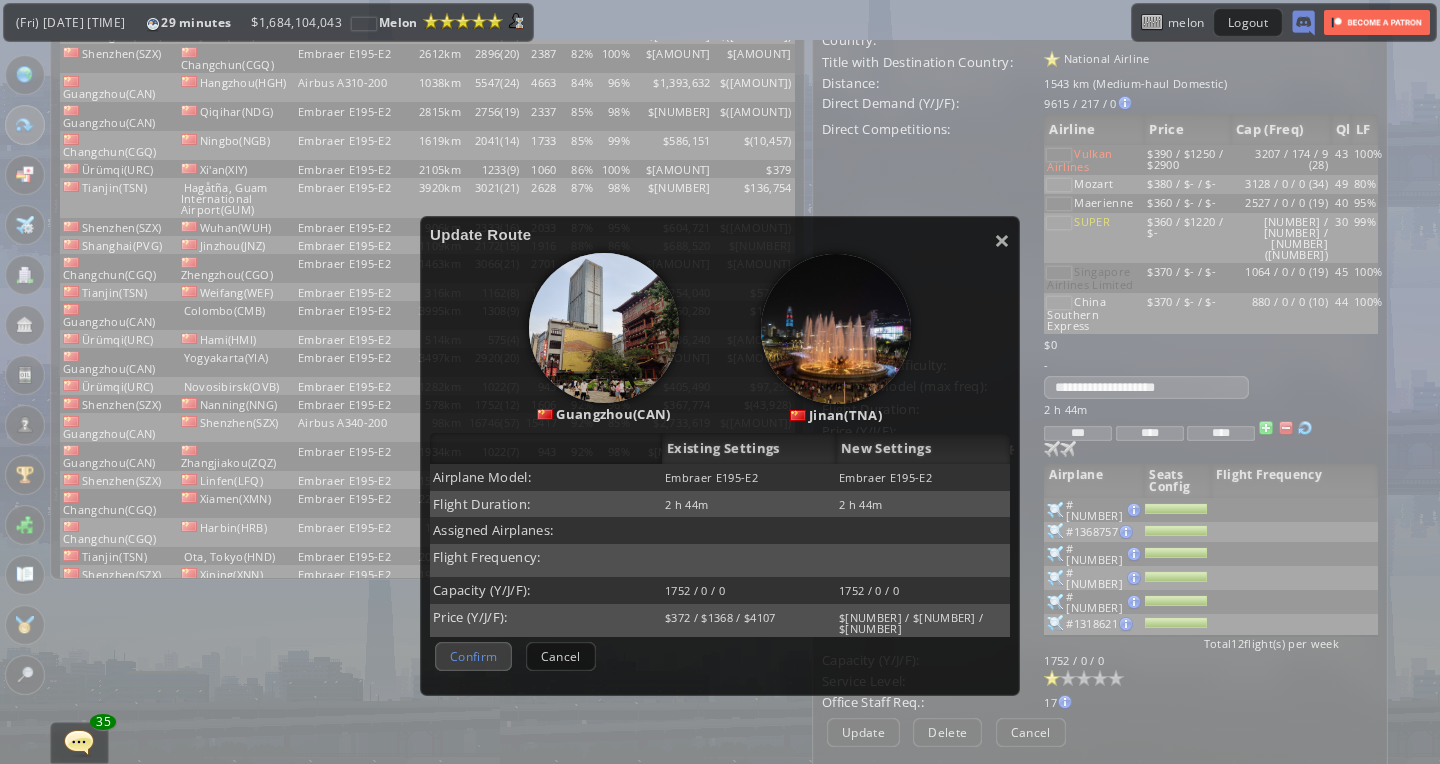 click on "Confirm" at bounding box center (473, 656) 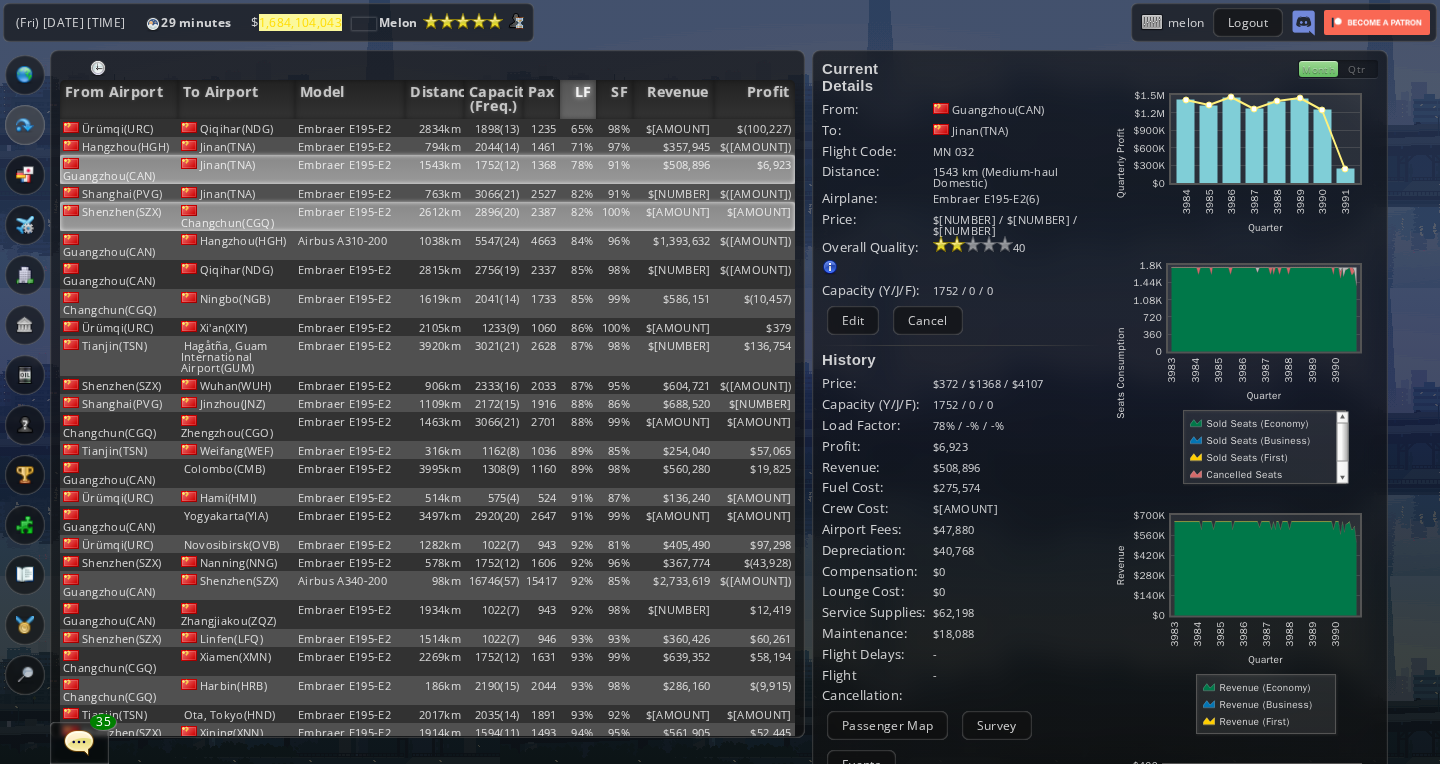 scroll, scrollTop: 0, scrollLeft: 0, axis: both 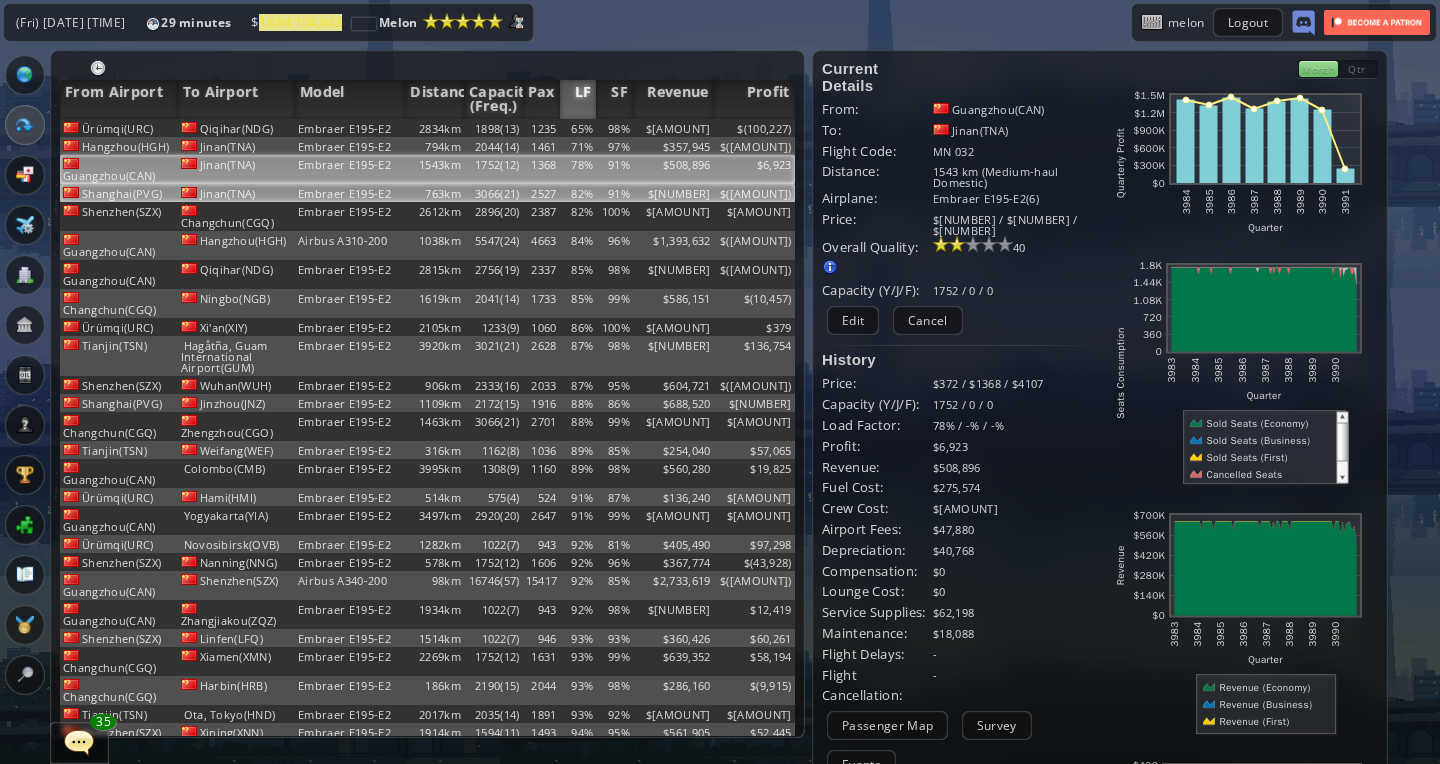 click on "Embraer E195-E2" at bounding box center [350, 128] 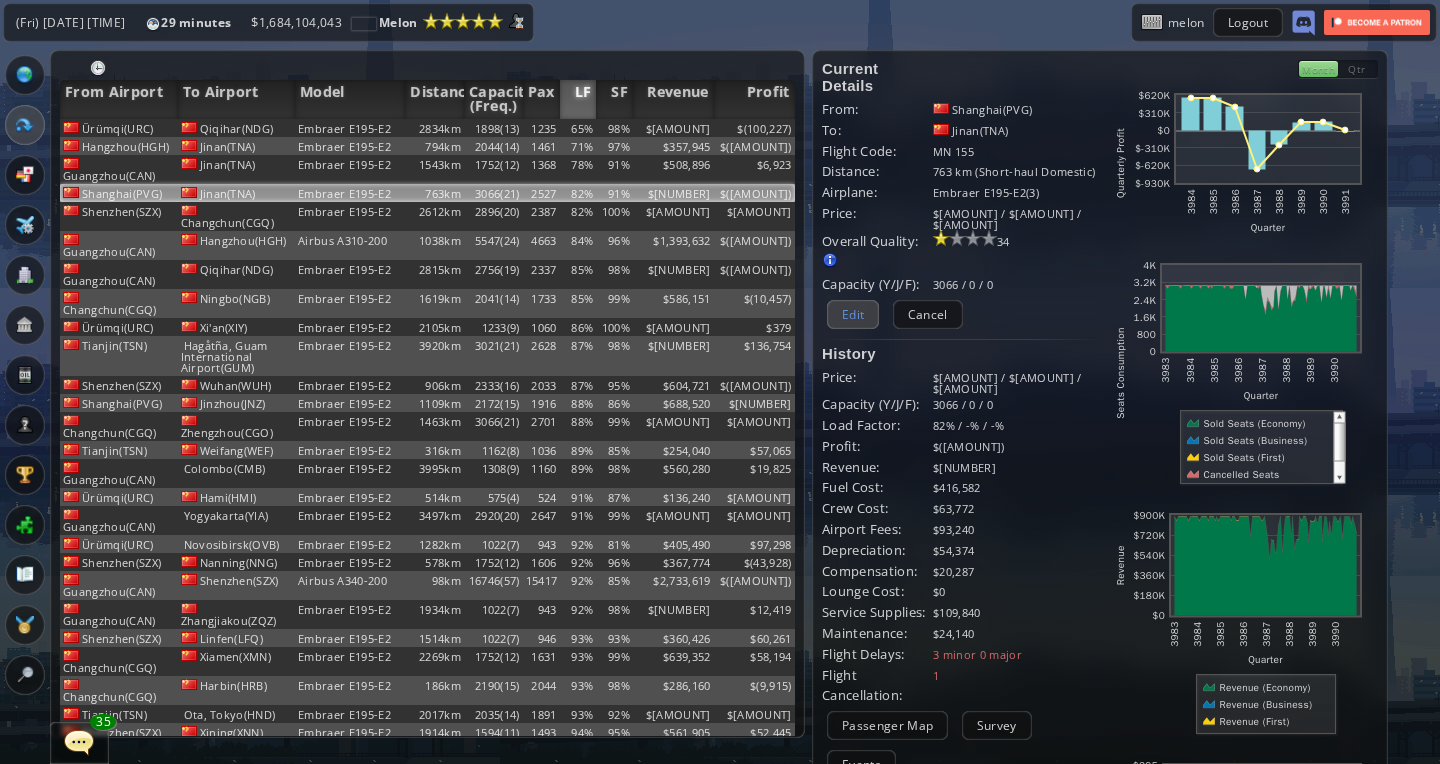 click on "Edit" at bounding box center [853, 314] 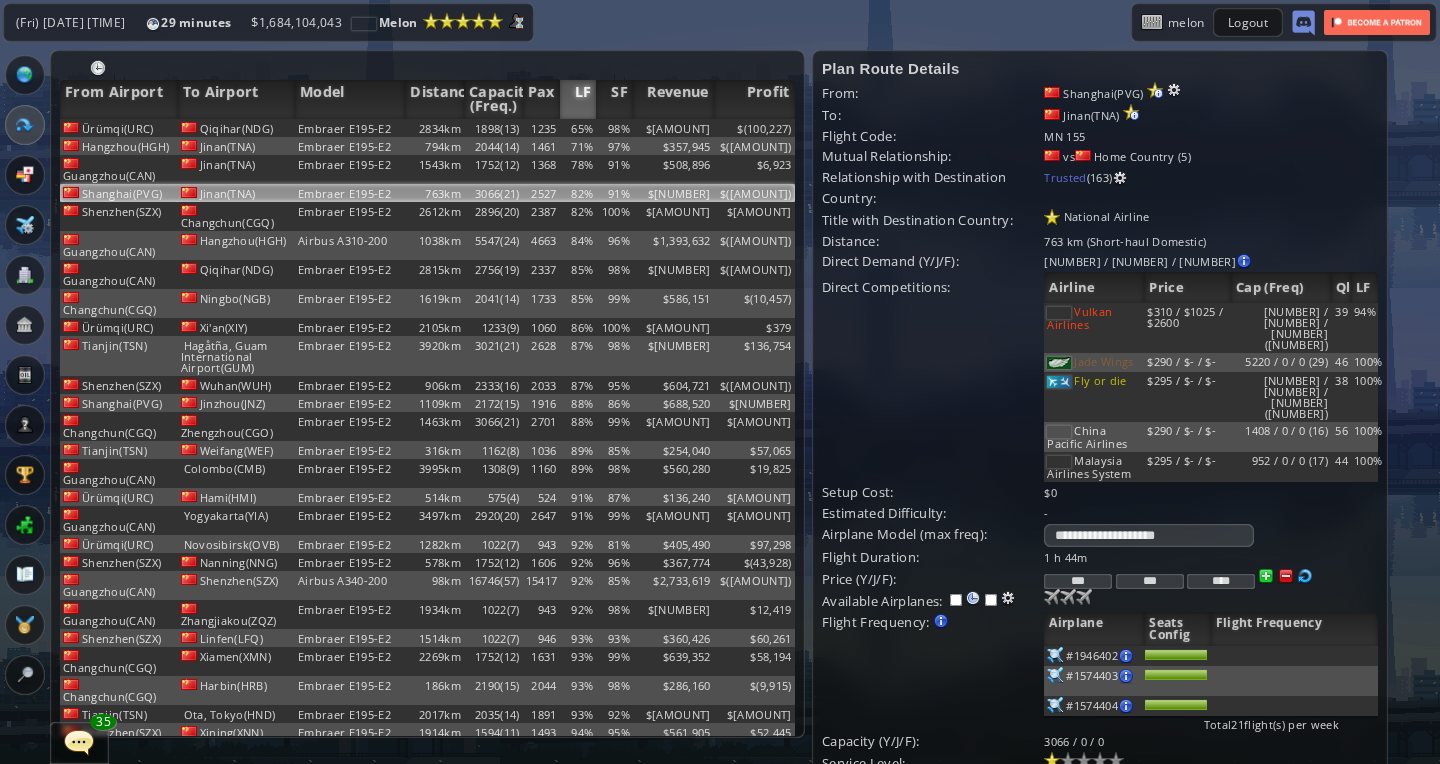 drag, startPoint x: 1082, startPoint y: 513, endPoint x: 1132, endPoint y: 513, distance: 50 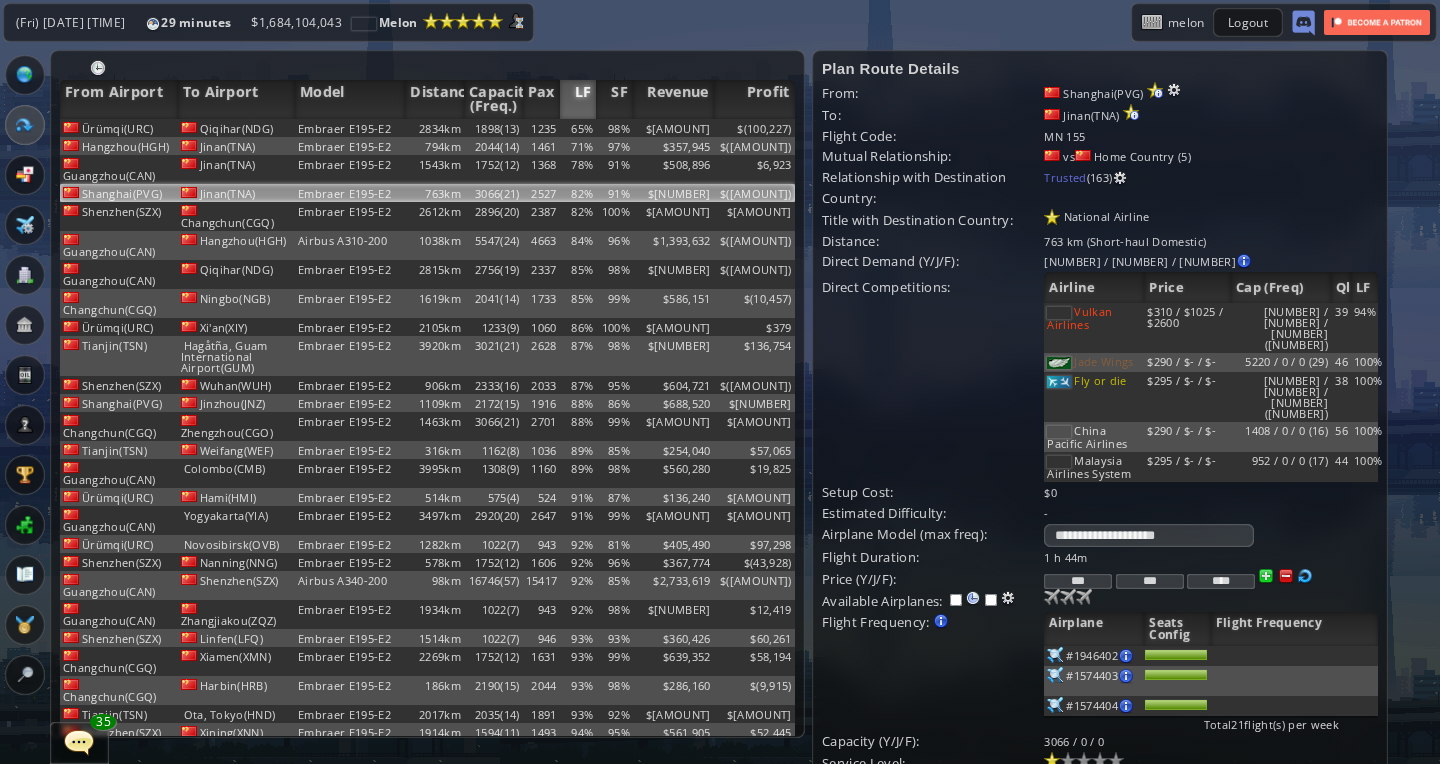 click on "***
***
****" at bounding box center (1210, 557) 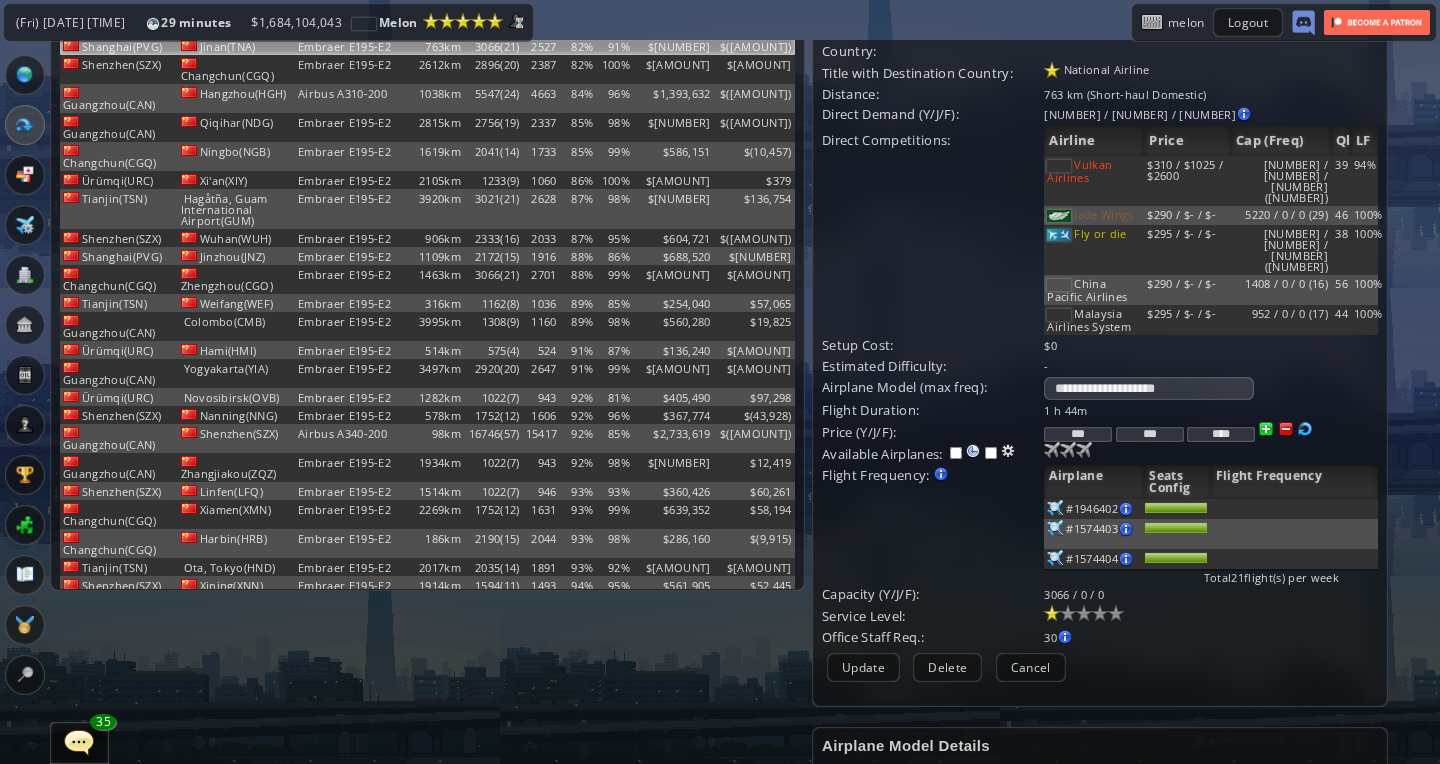 scroll, scrollTop: 150, scrollLeft: 0, axis: vertical 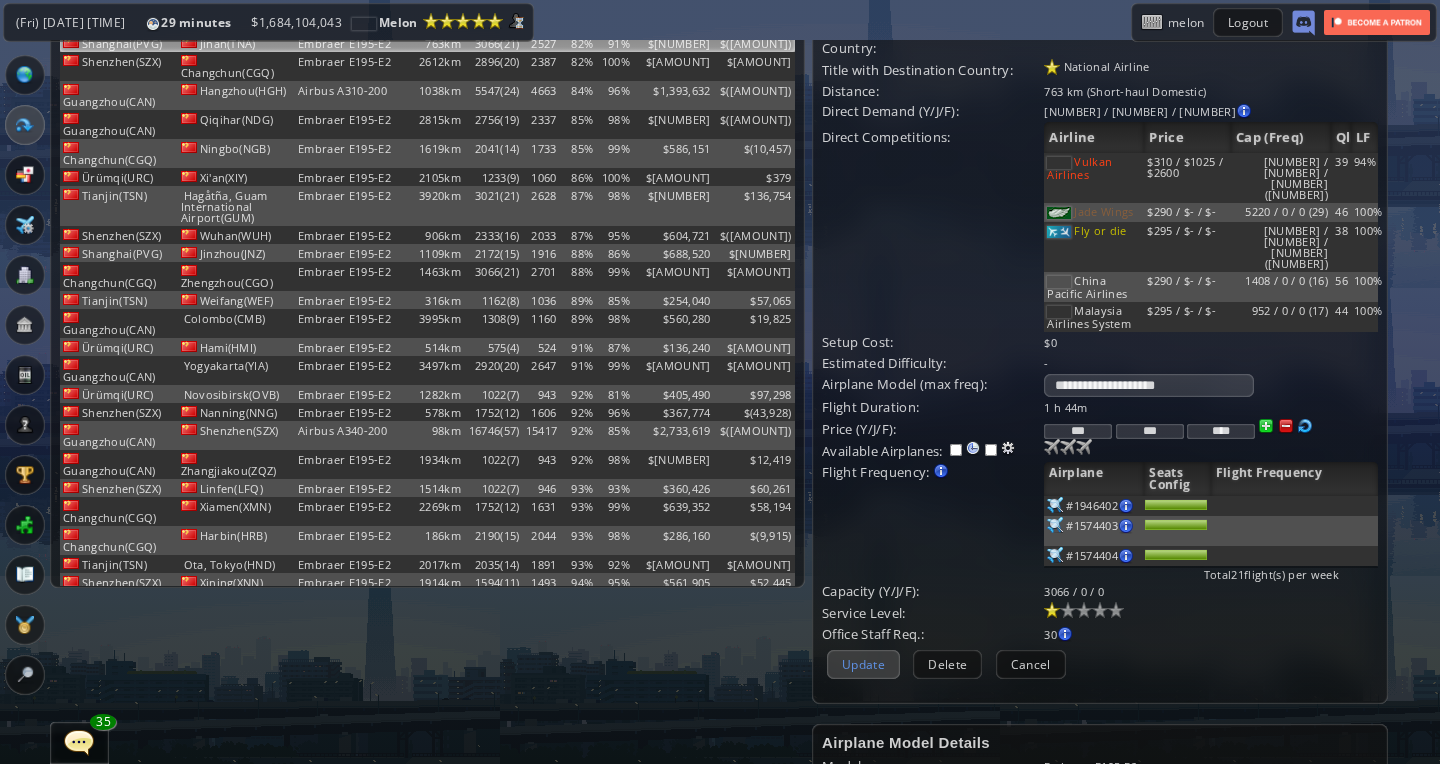type on "***" 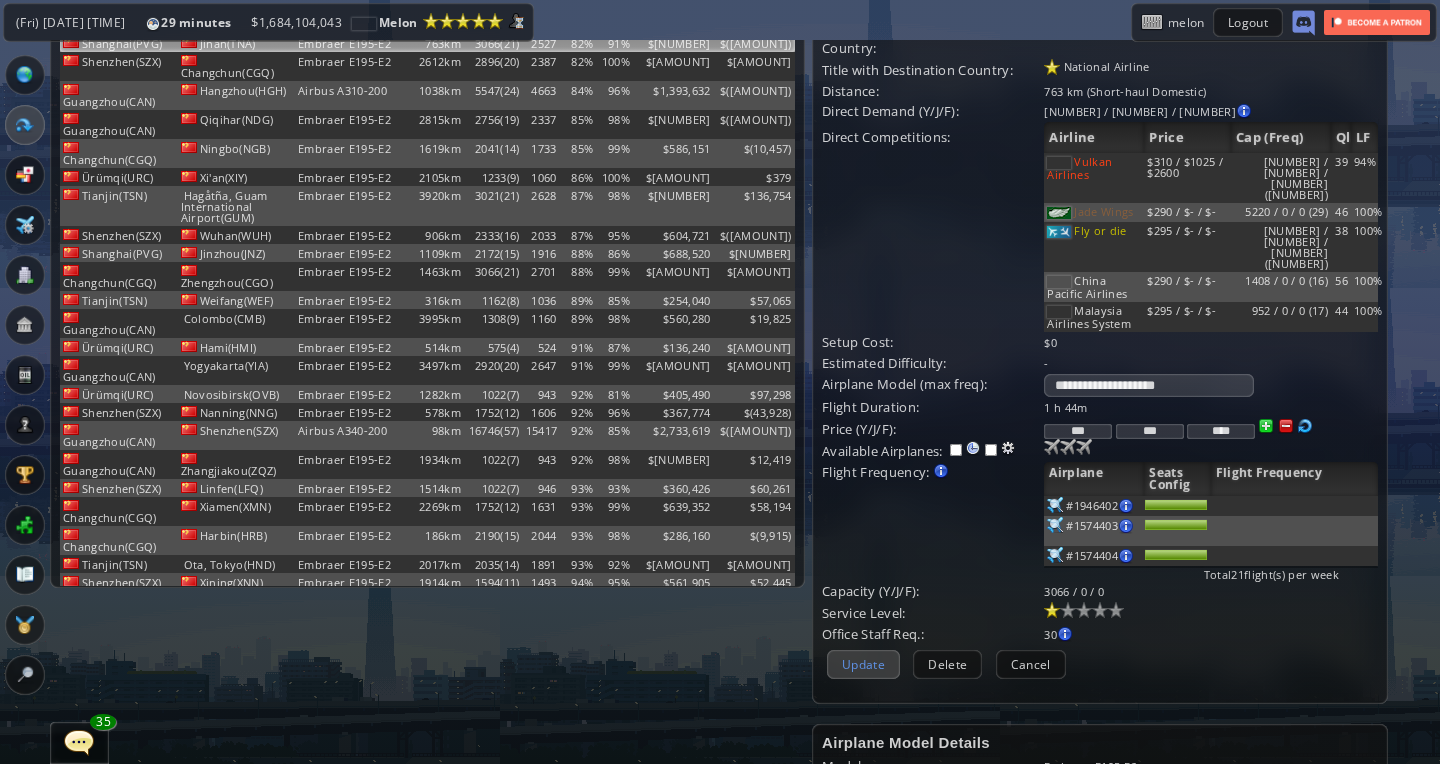 click on "Update" at bounding box center (863, 664) 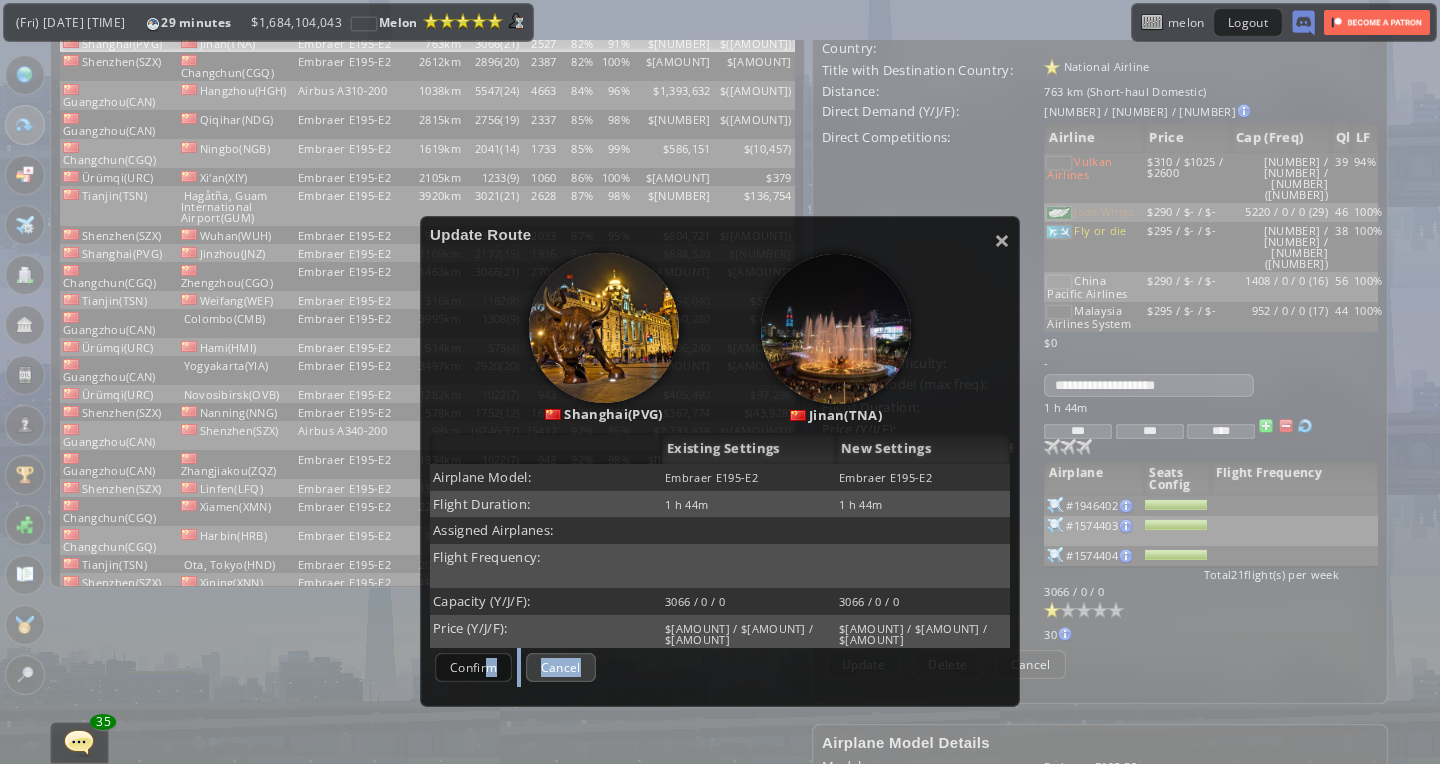 drag, startPoint x: 486, startPoint y: 668, endPoint x: 586, endPoint y: 678, distance: 100.49876 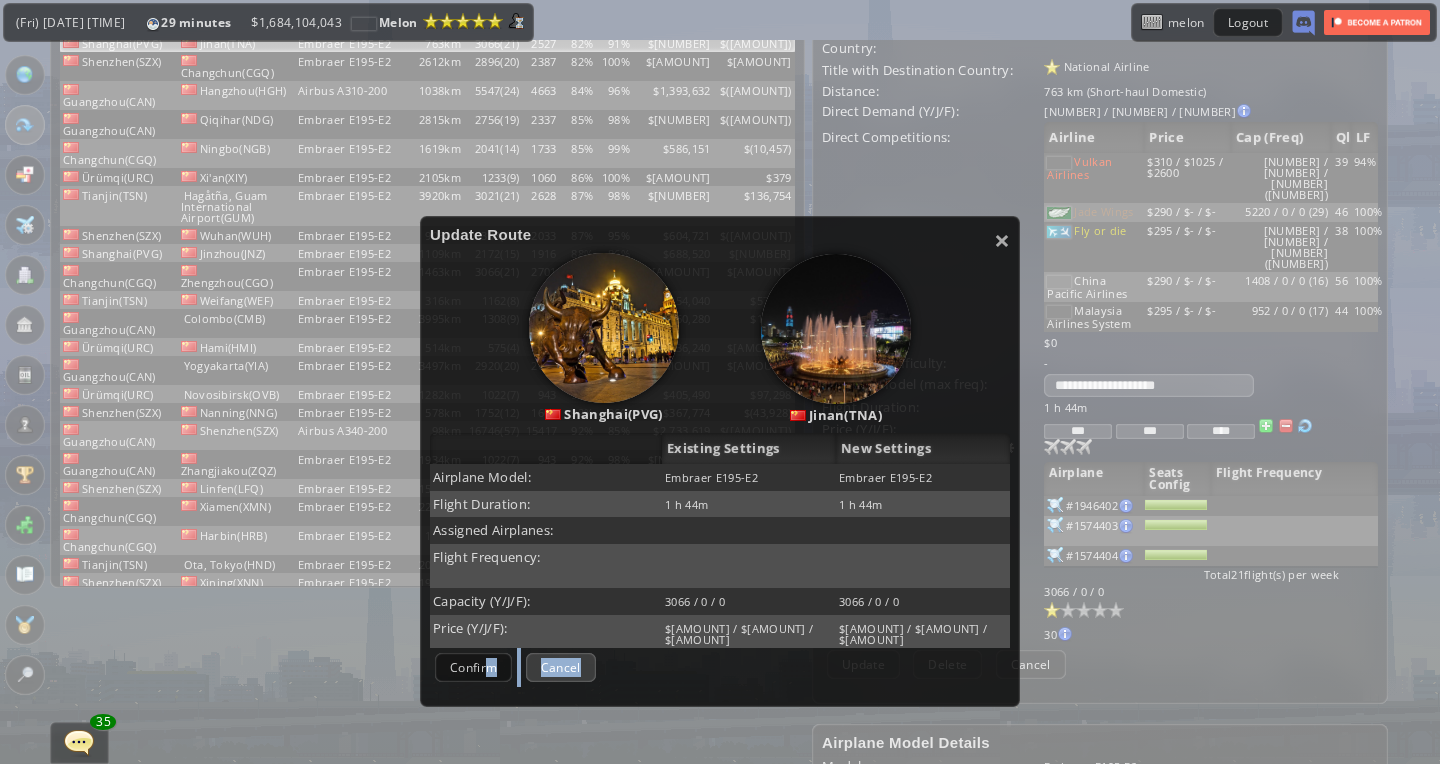 click on "Confirm
Negotiate
Cancel" at bounding box center (720, 667) 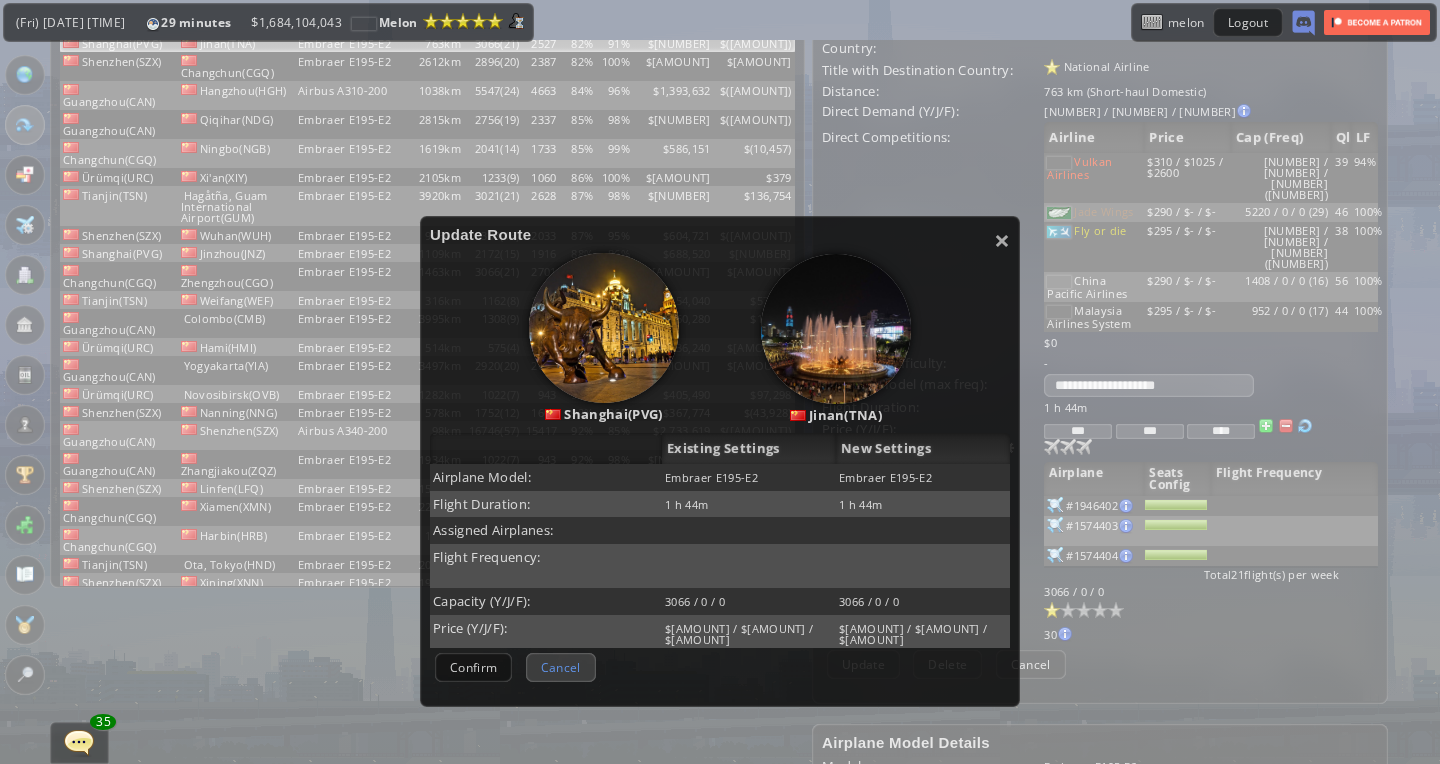 click on "Cancel" at bounding box center [561, 667] 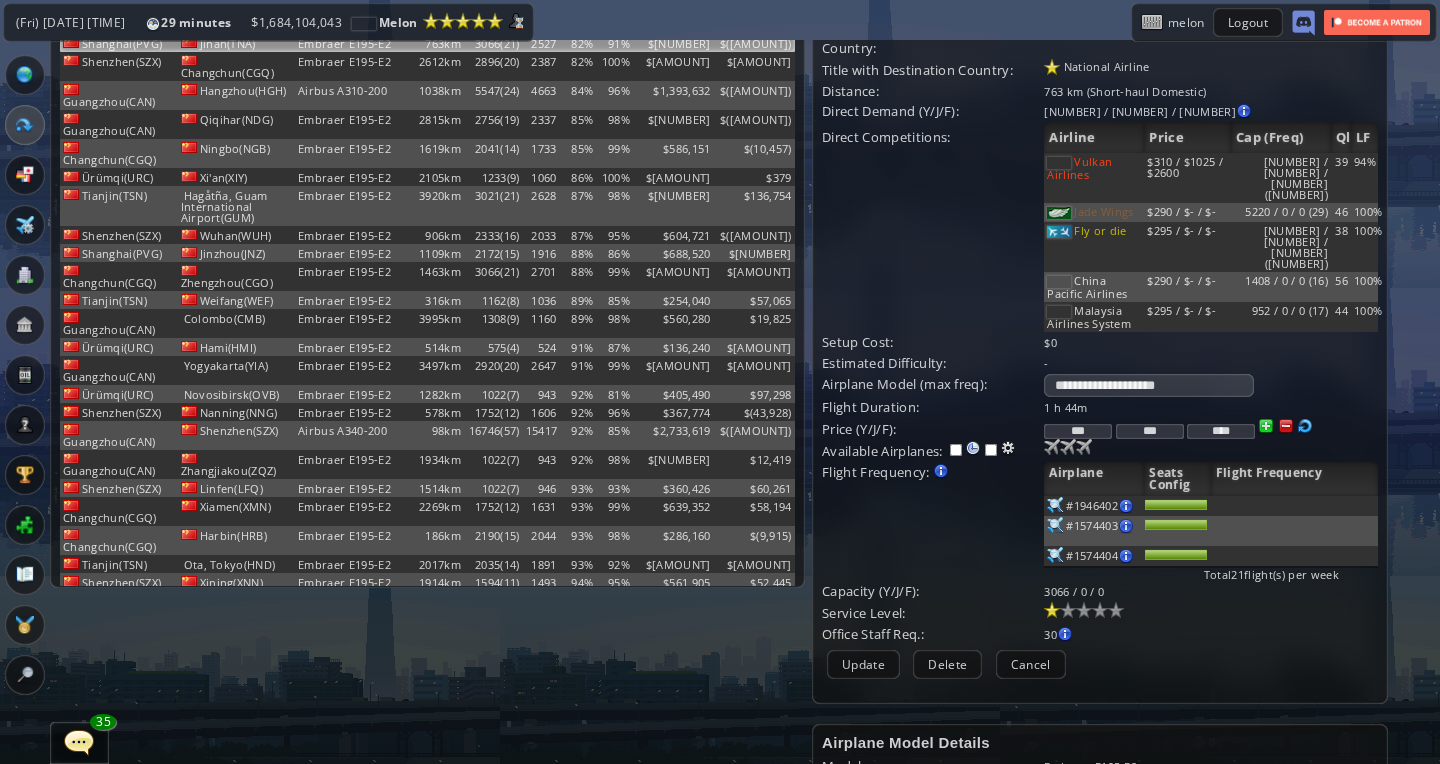 click on "**********" at bounding box center (720, 402) 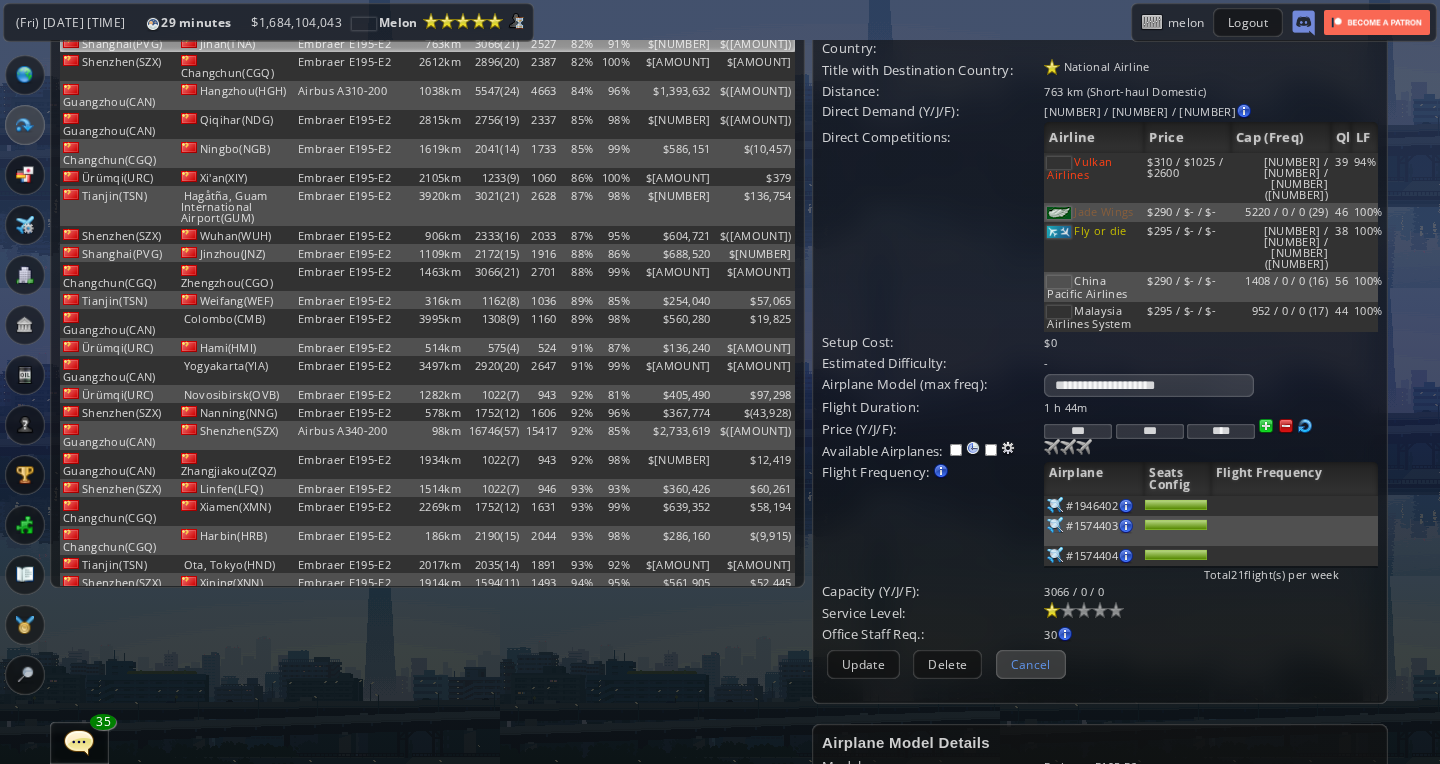 click on "Cancel" at bounding box center (1031, 664) 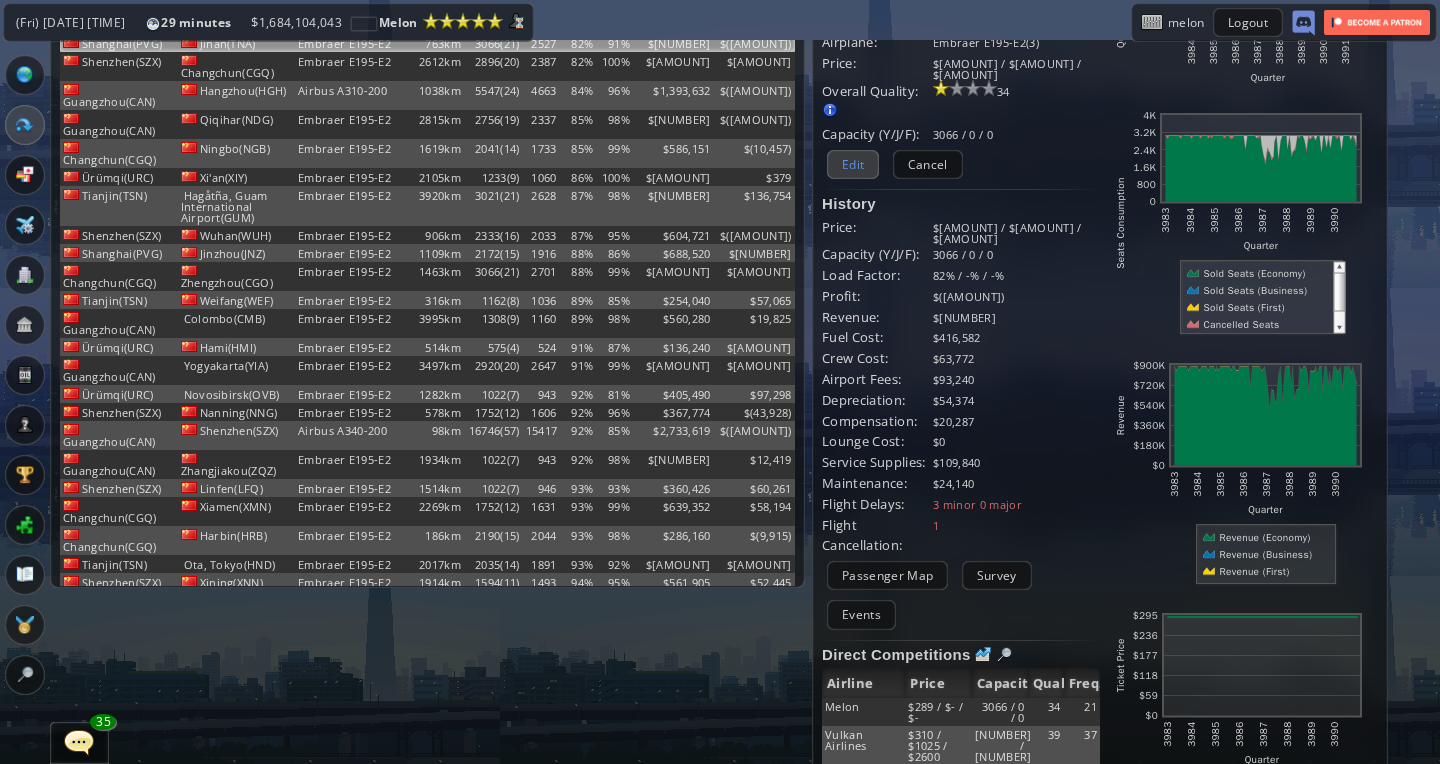 click on "Edit" at bounding box center (853, 164) 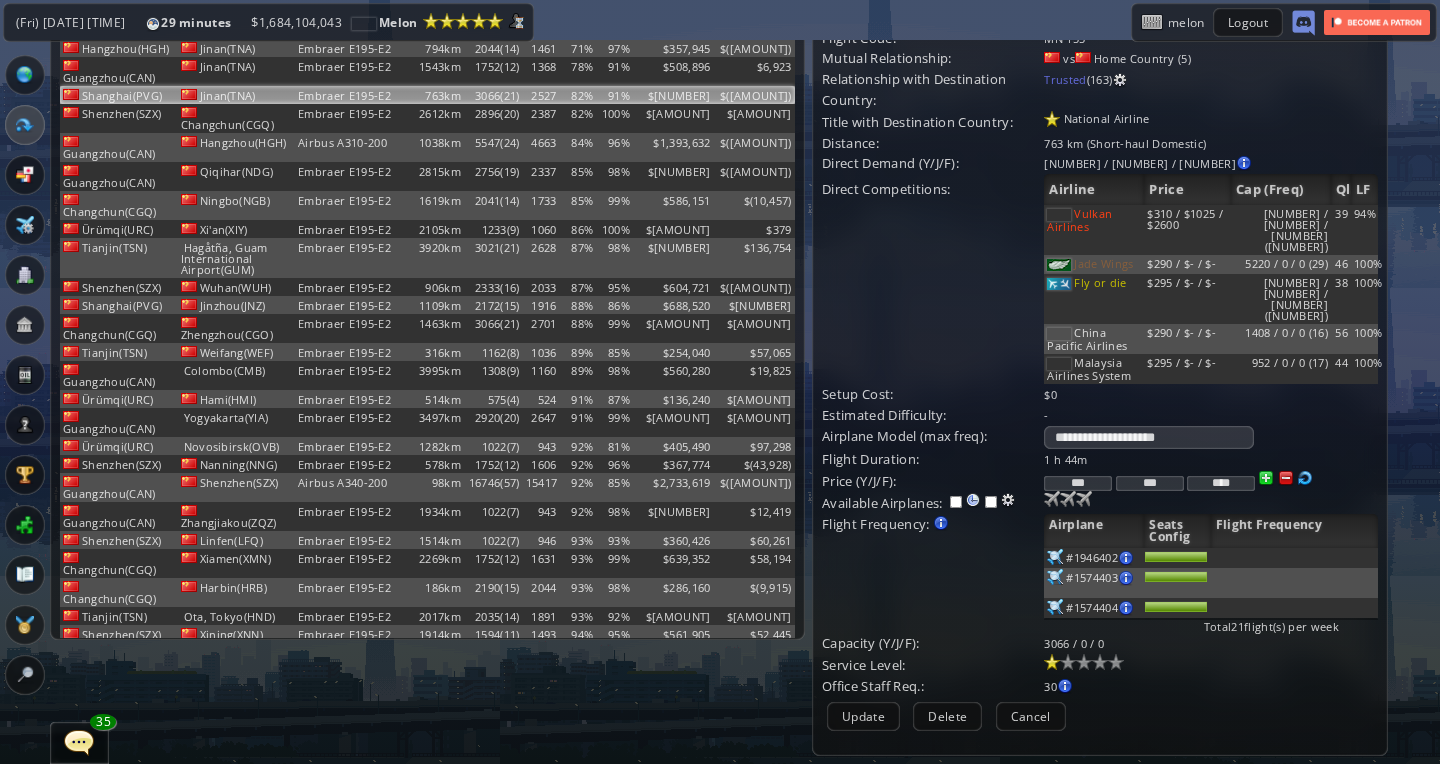 scroll, scrollTop: 118, scrollLeft: 0, axis: vertical 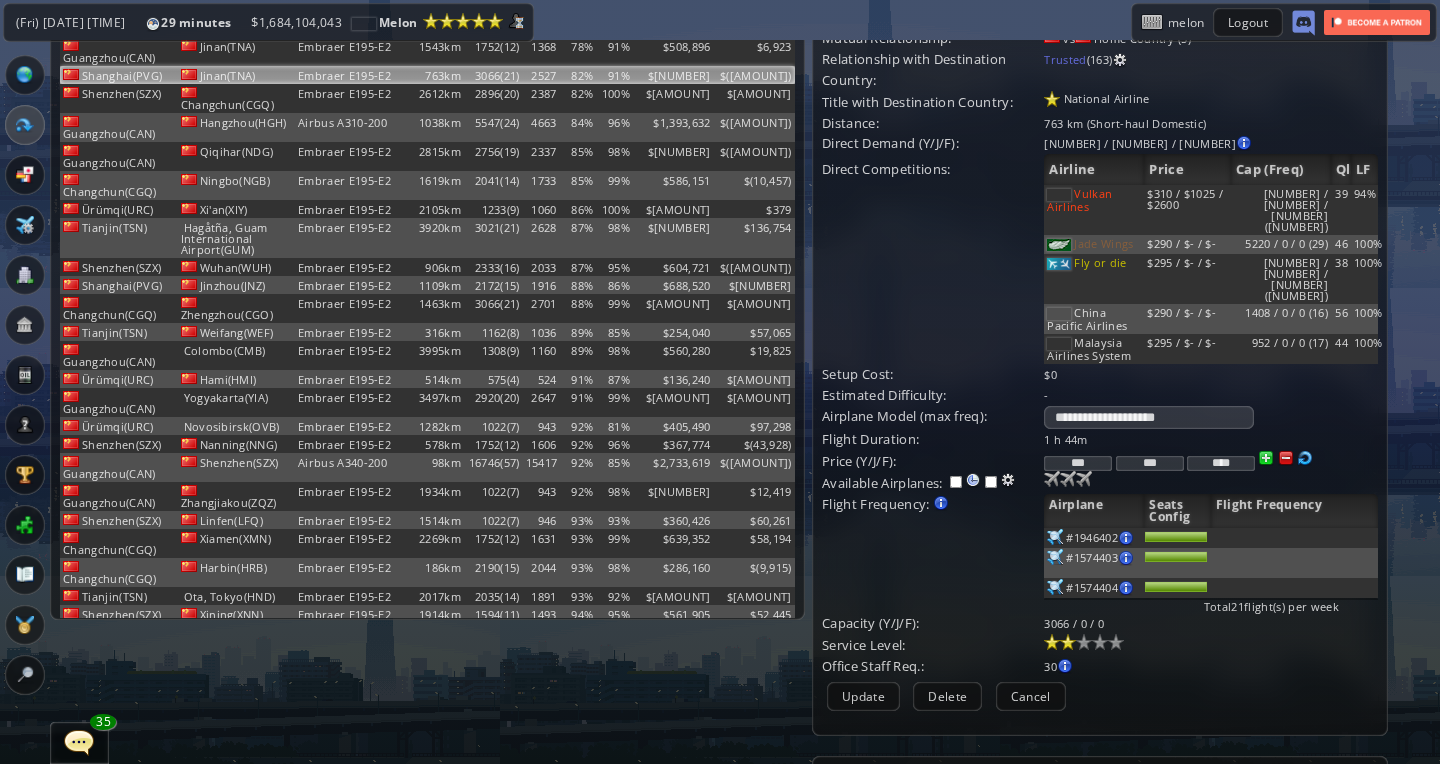 click at bounding box center [1068, 642] 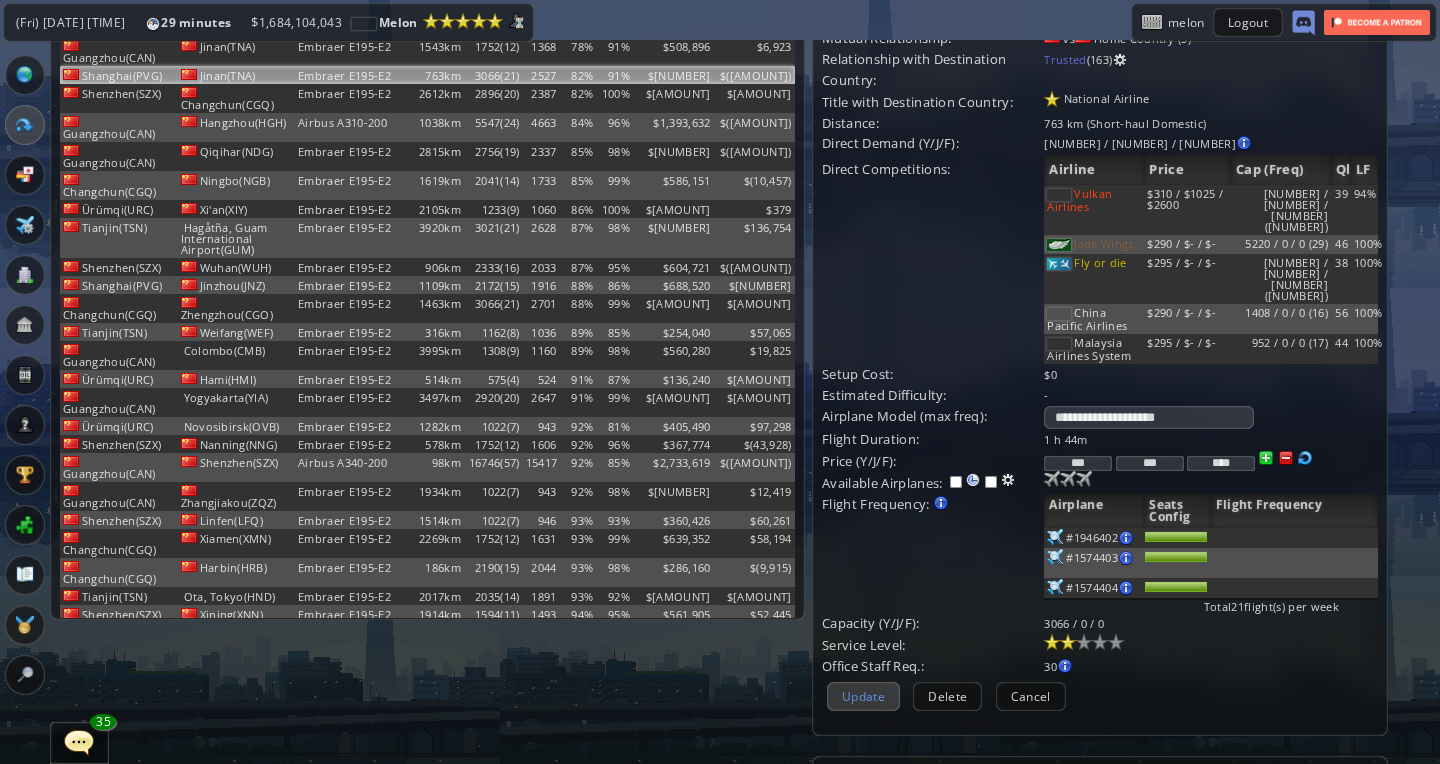 click on "Update" at bounding box center (863, 696) 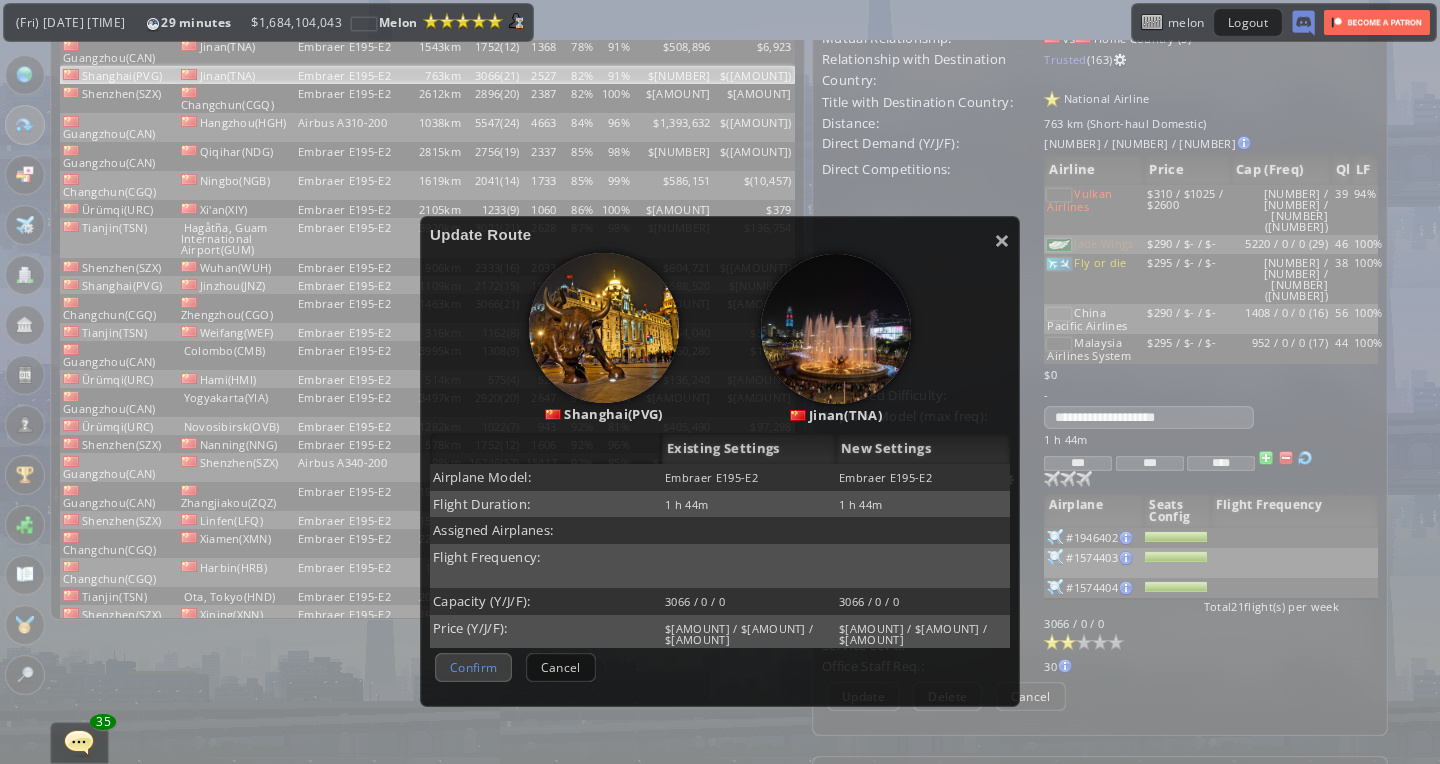 click on "Confirm" at bounding box center (473, 667) 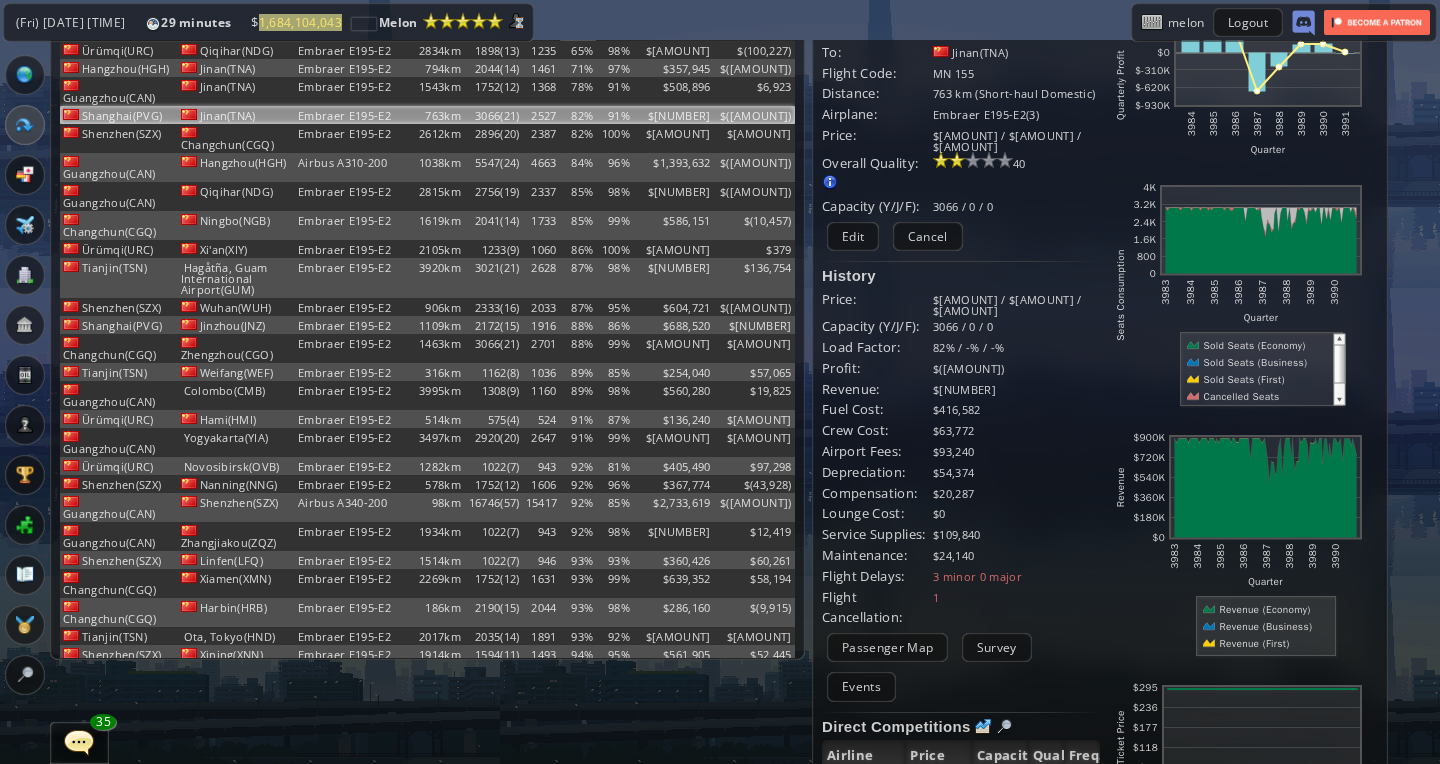scroll, scrollTop: 61, scrollLeft: 0, axis: vertical 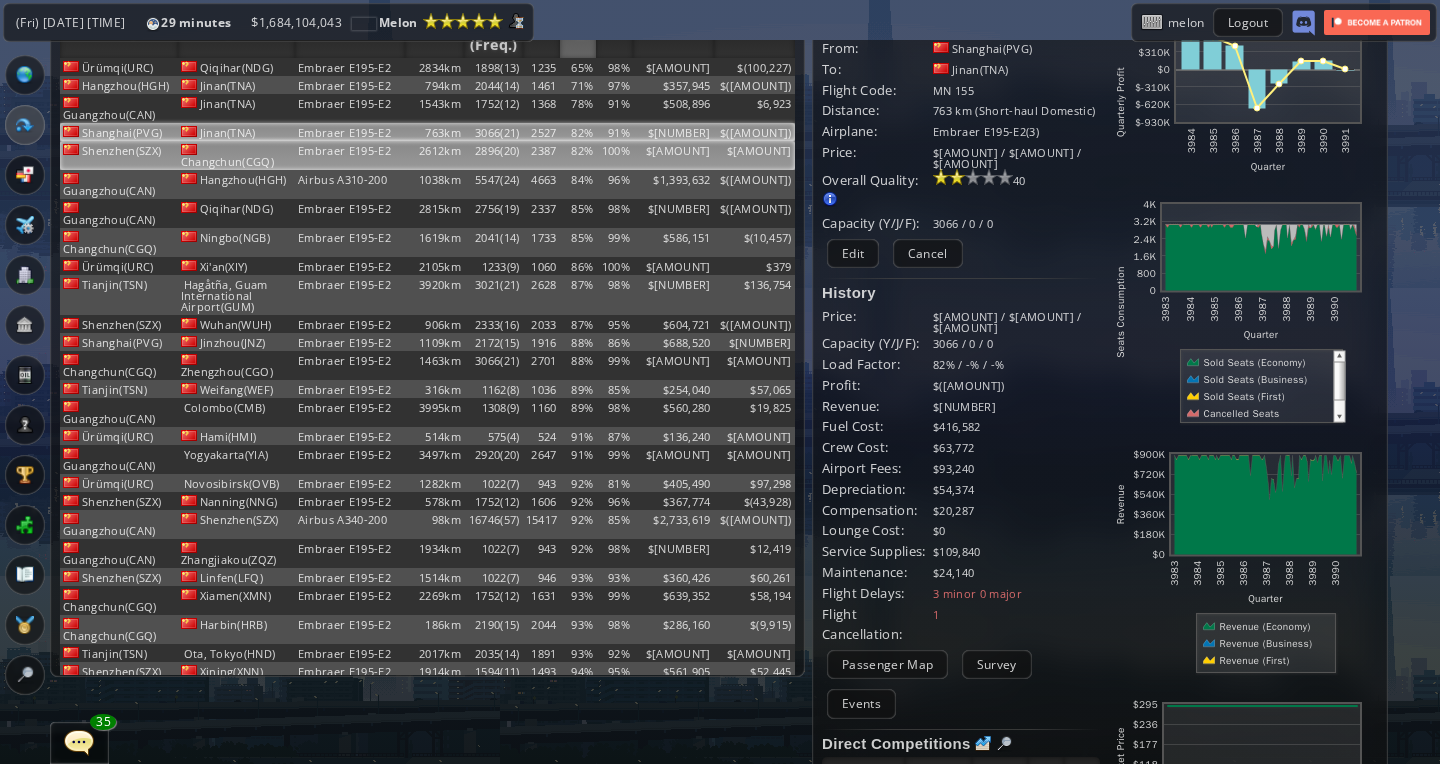 click on "Embraer E195-E2" at bounding box center (350, 67) 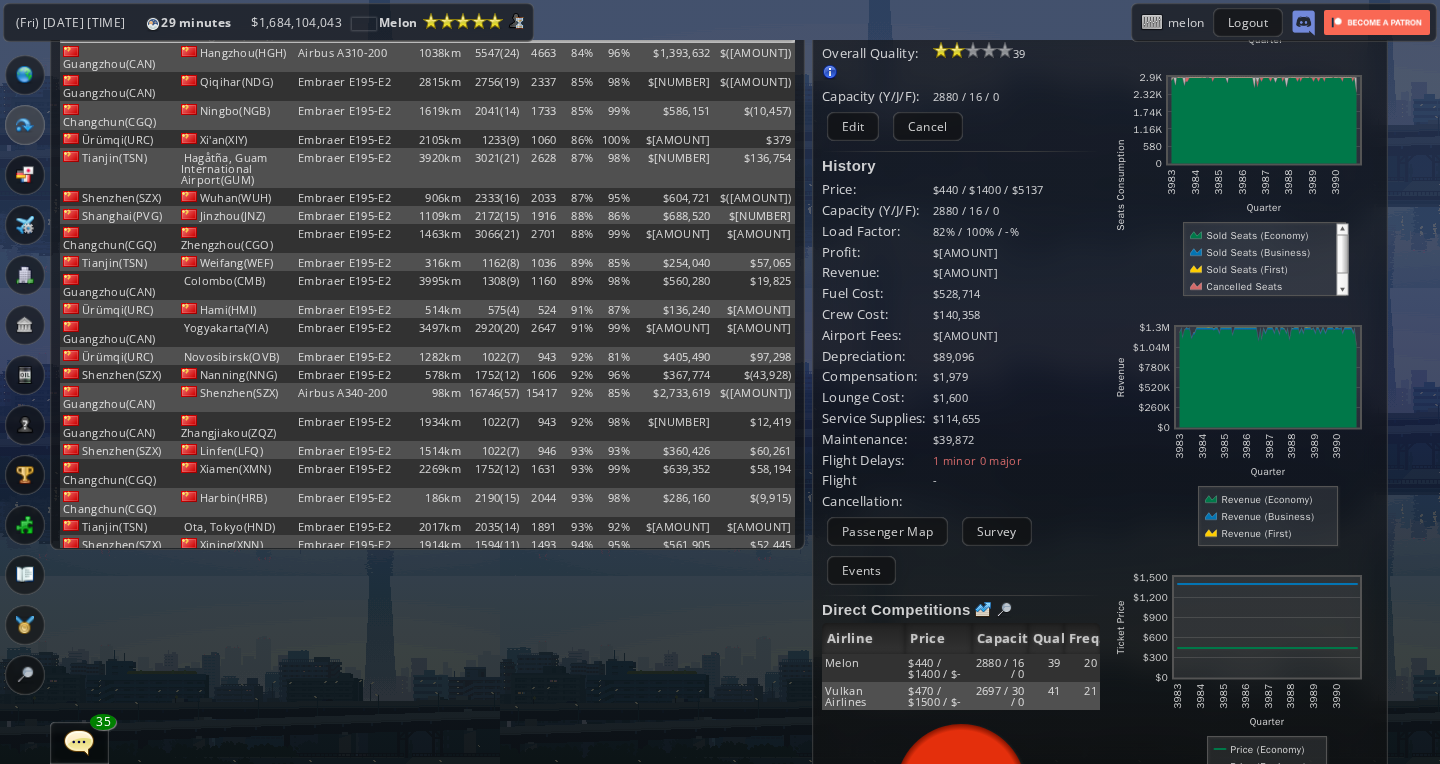 scroll, scrollTop: 192, scrollLeft: 0, axis: vertical 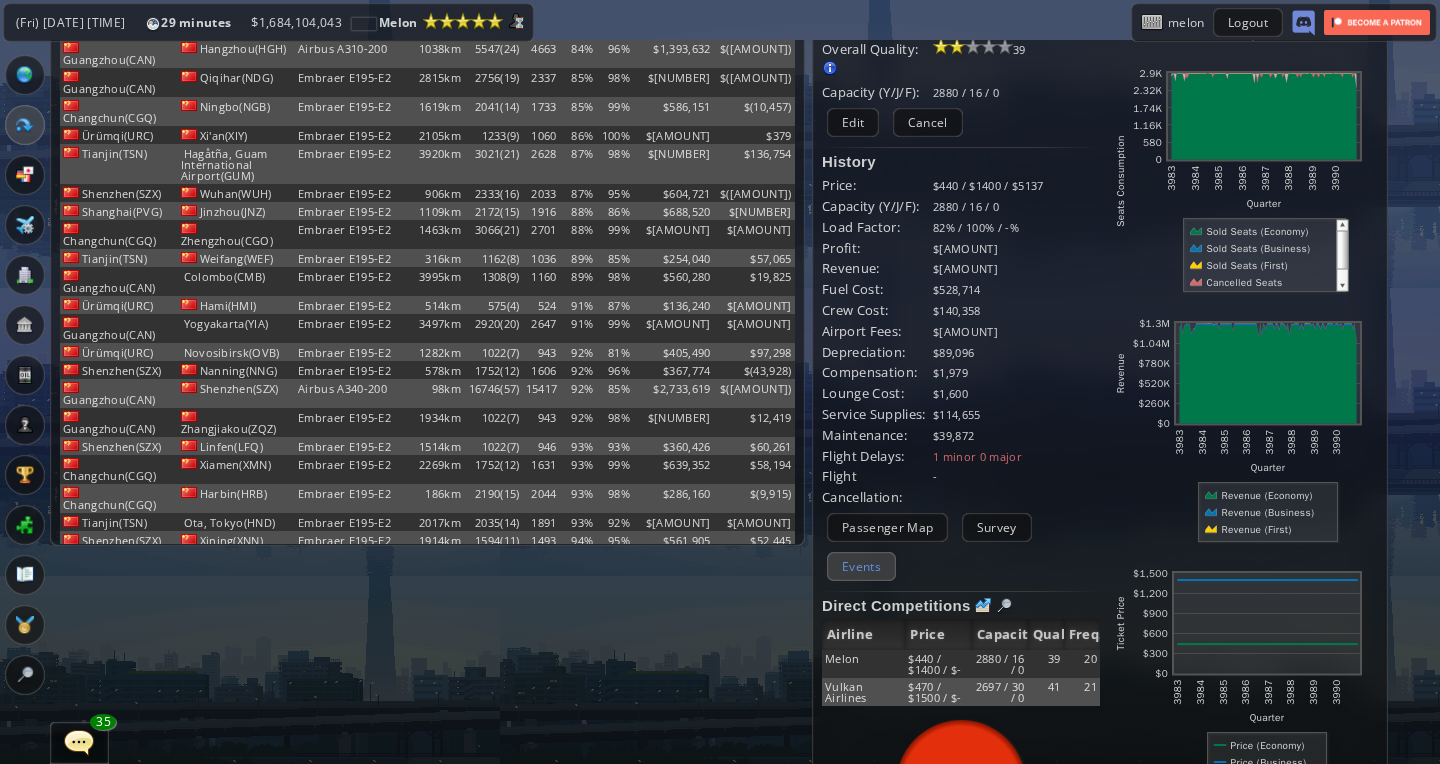 click on "Events" at bounding box center (861, 566) 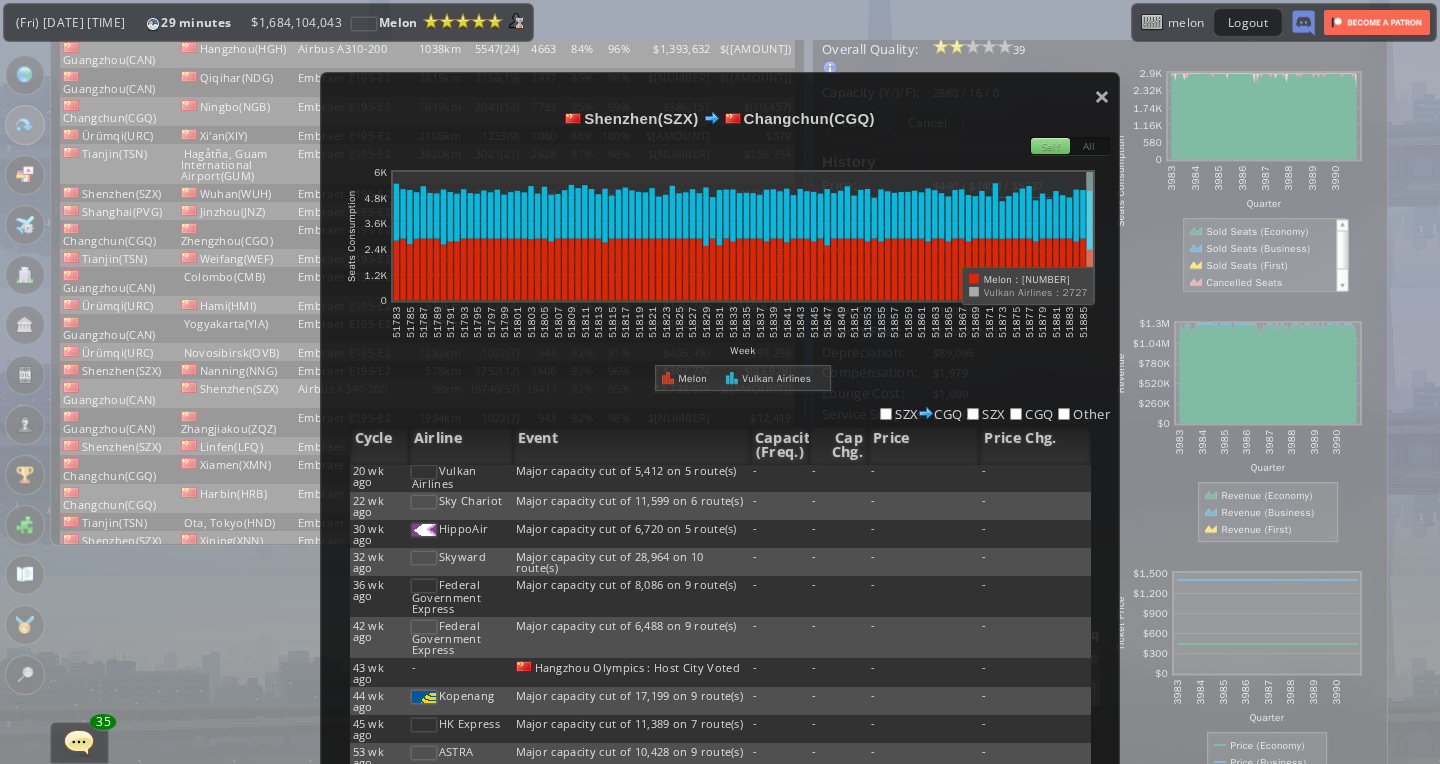 scroll, scrollTop: 0, scrollLeft: 0, axis: both 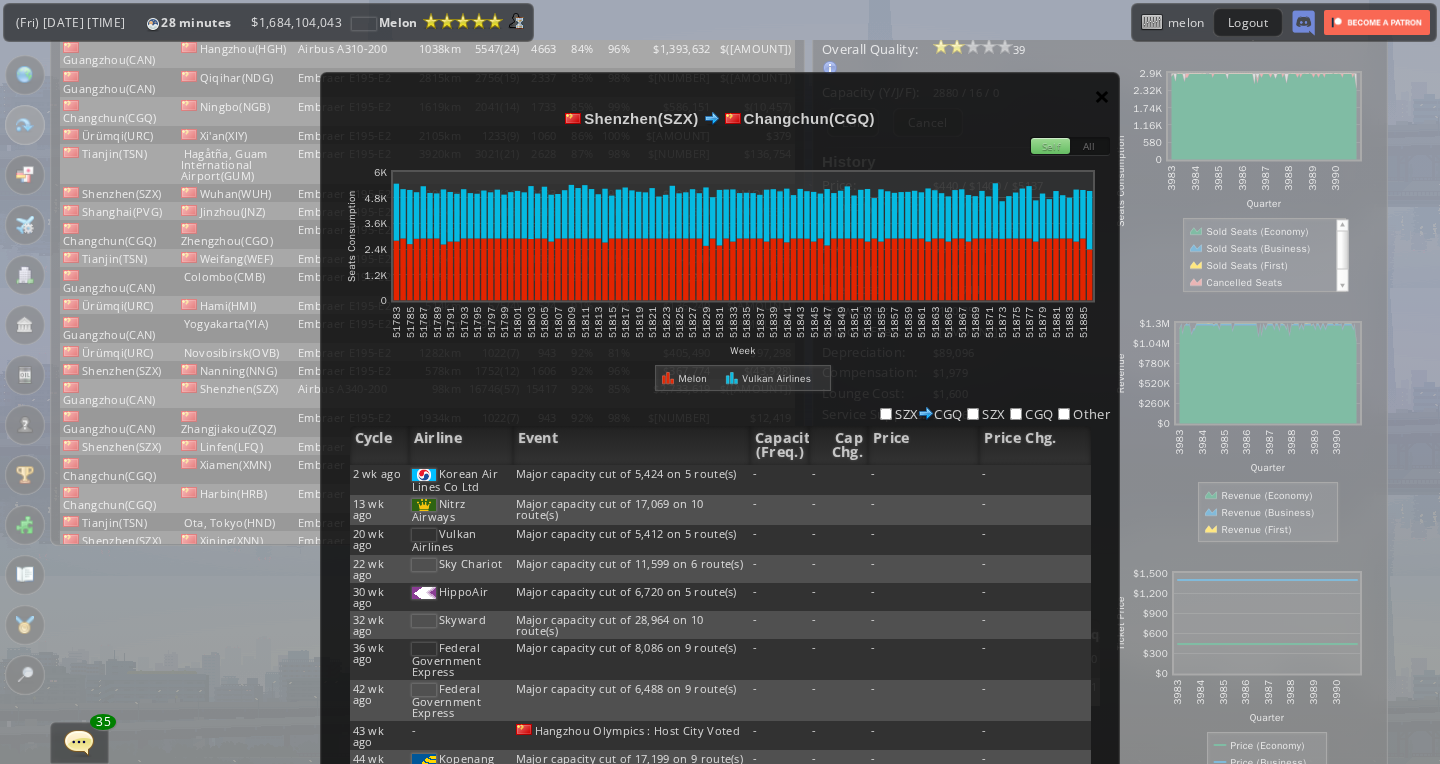 click on "×" at bounding box center (1102, 96) 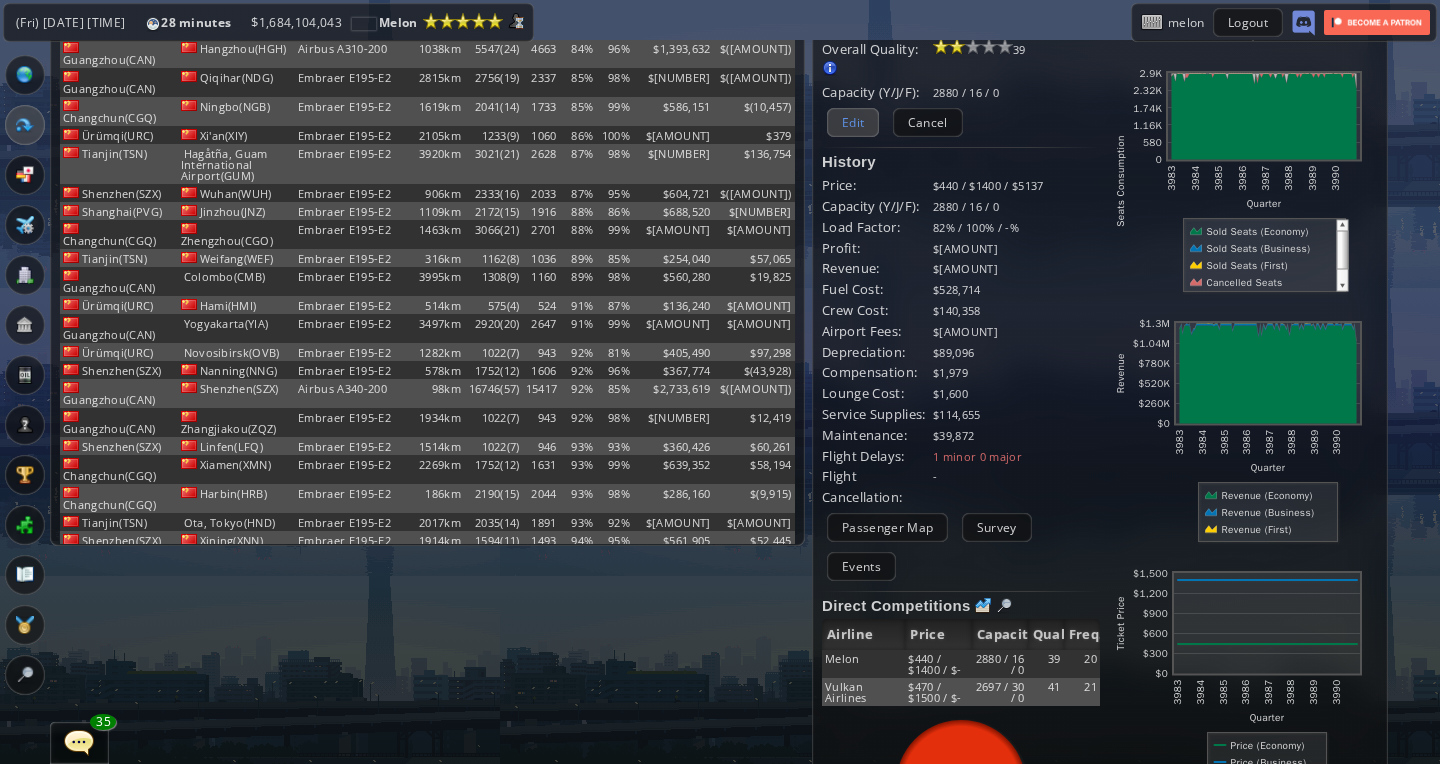 click on "Edit" at bounding box center (853, 122) 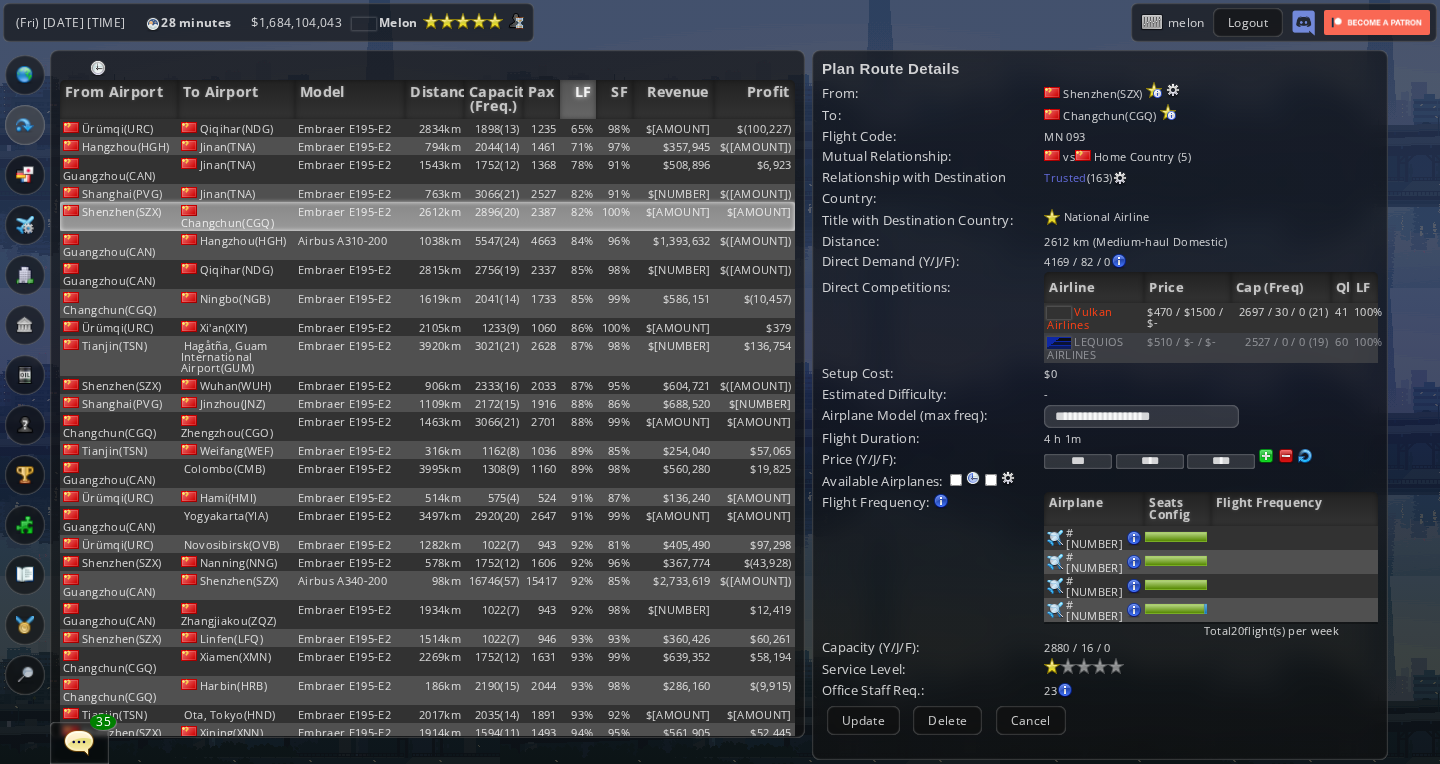 scroll, scrollTop: 34, scrollLeft: 0, axis: vertical 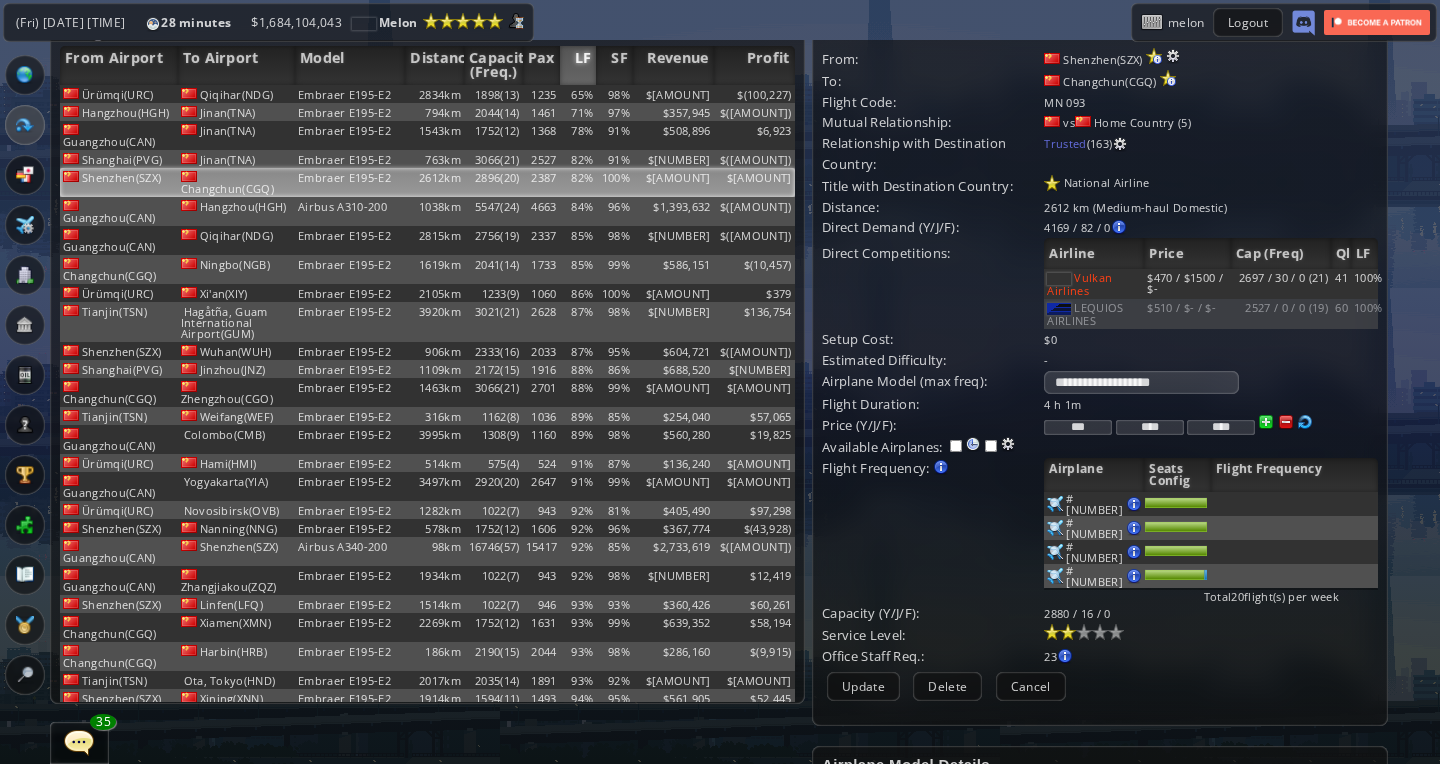 click at bounding box center (1068, 632) 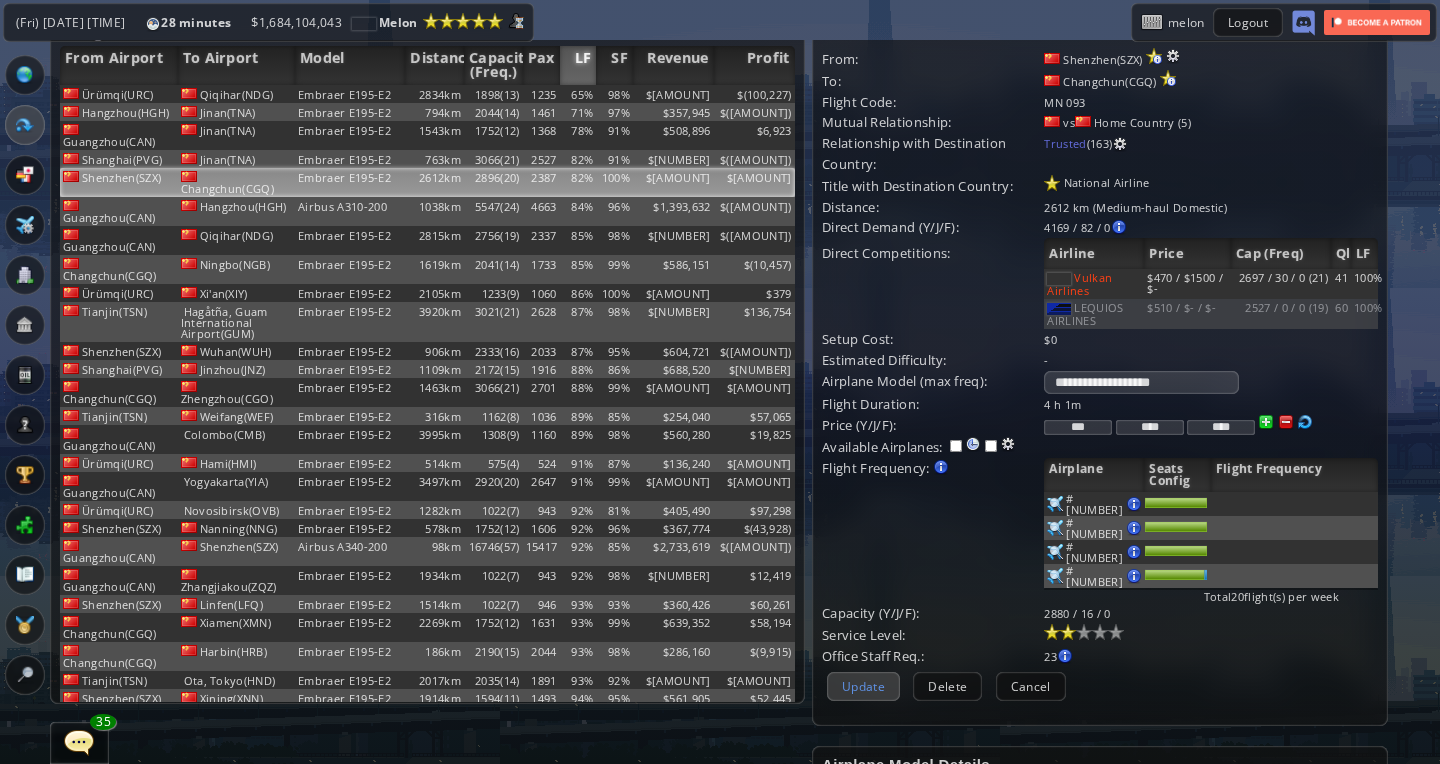 click on "Update" at bounding box center (863, 686) 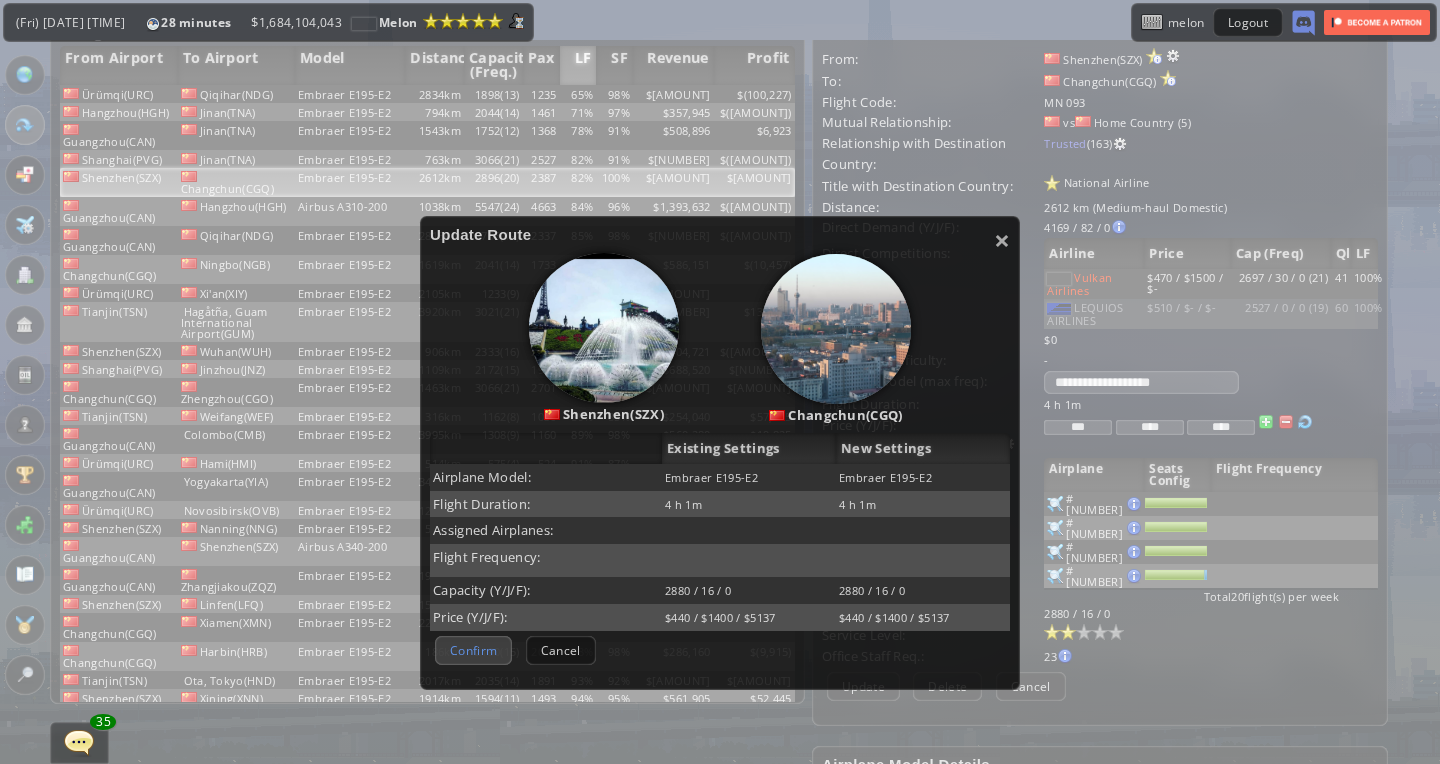 click on "Confirm" at bounding box center [473, 650] 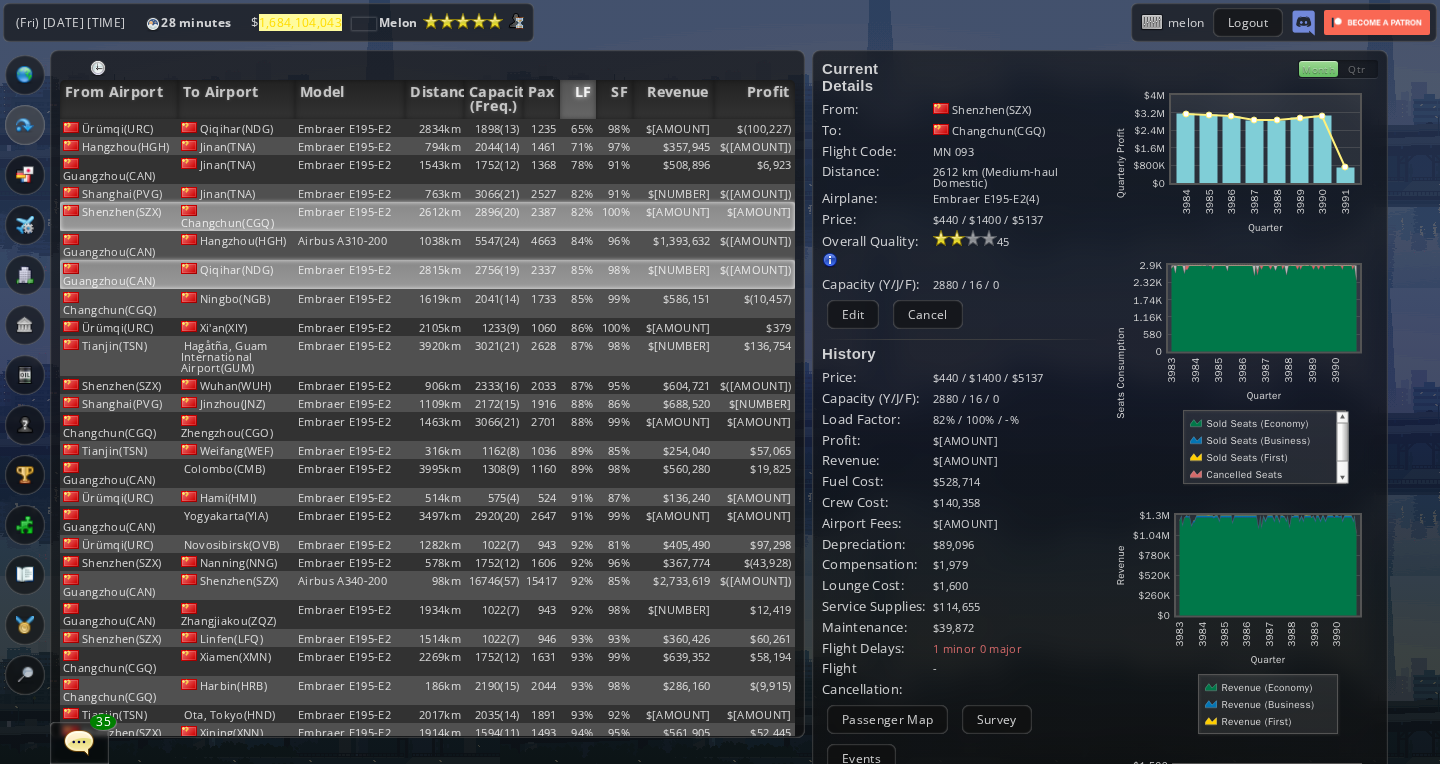 scroll, scrollTop: 0, scrollLeft: 0, axis: both 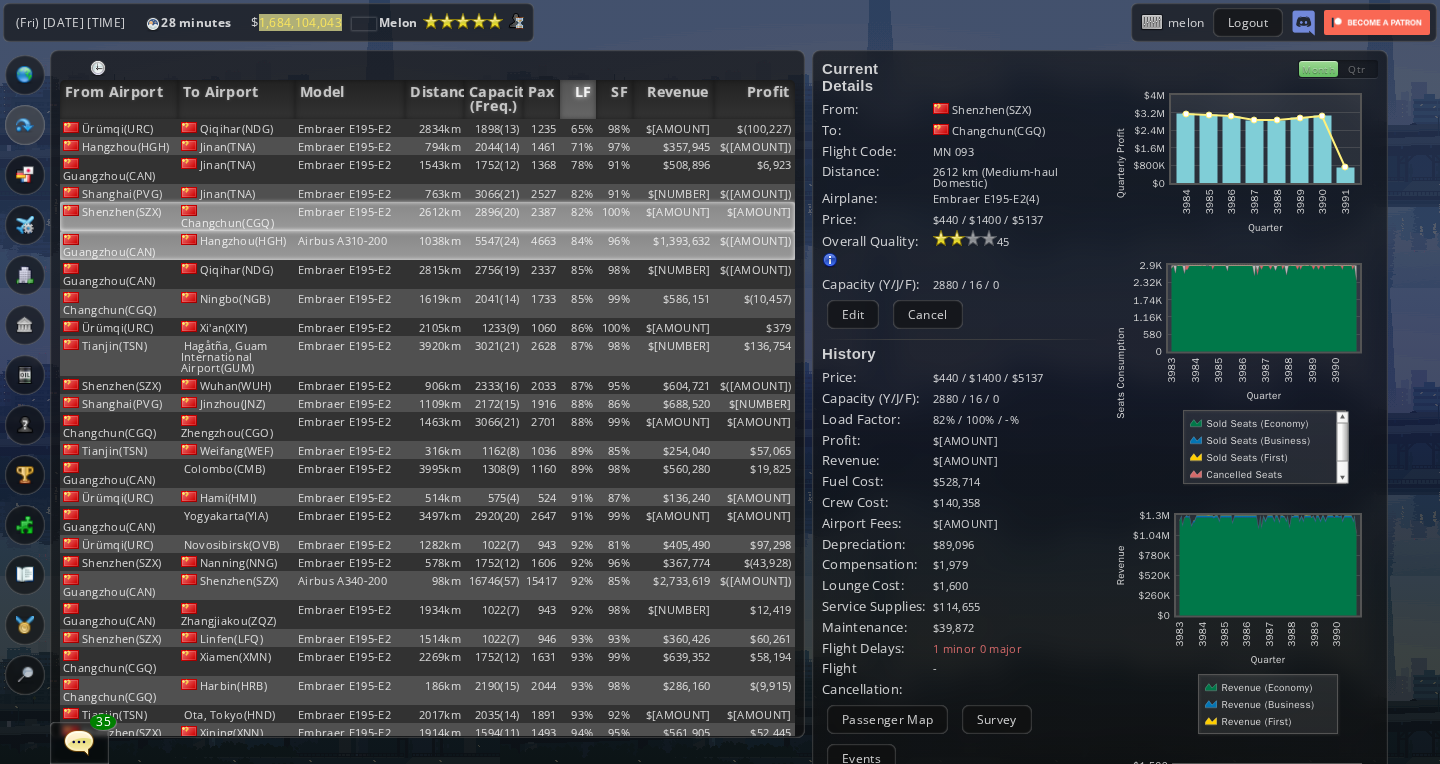 click on "Airbus A310-200" at bounding box center (350, 128) 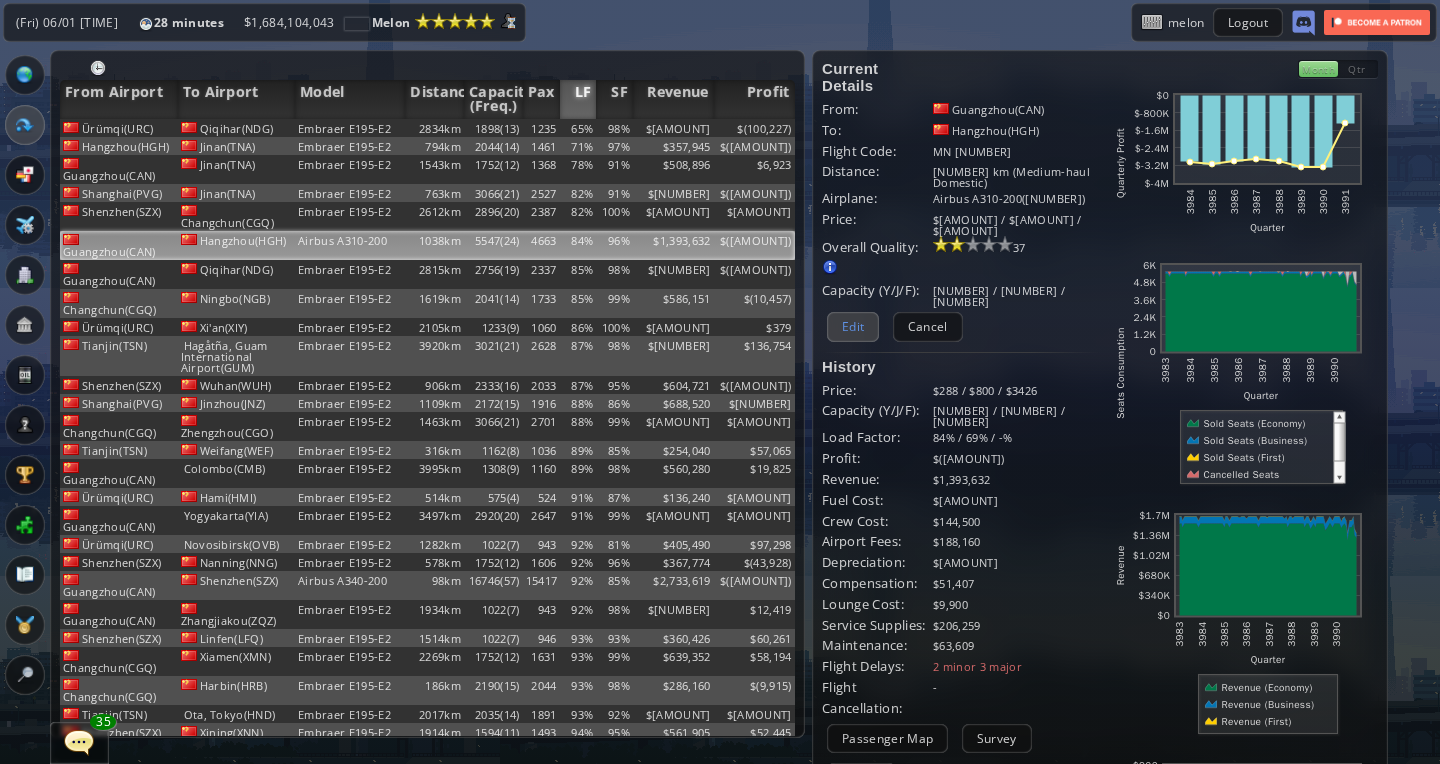 click on "Edit" at bounding box center (853, 326) 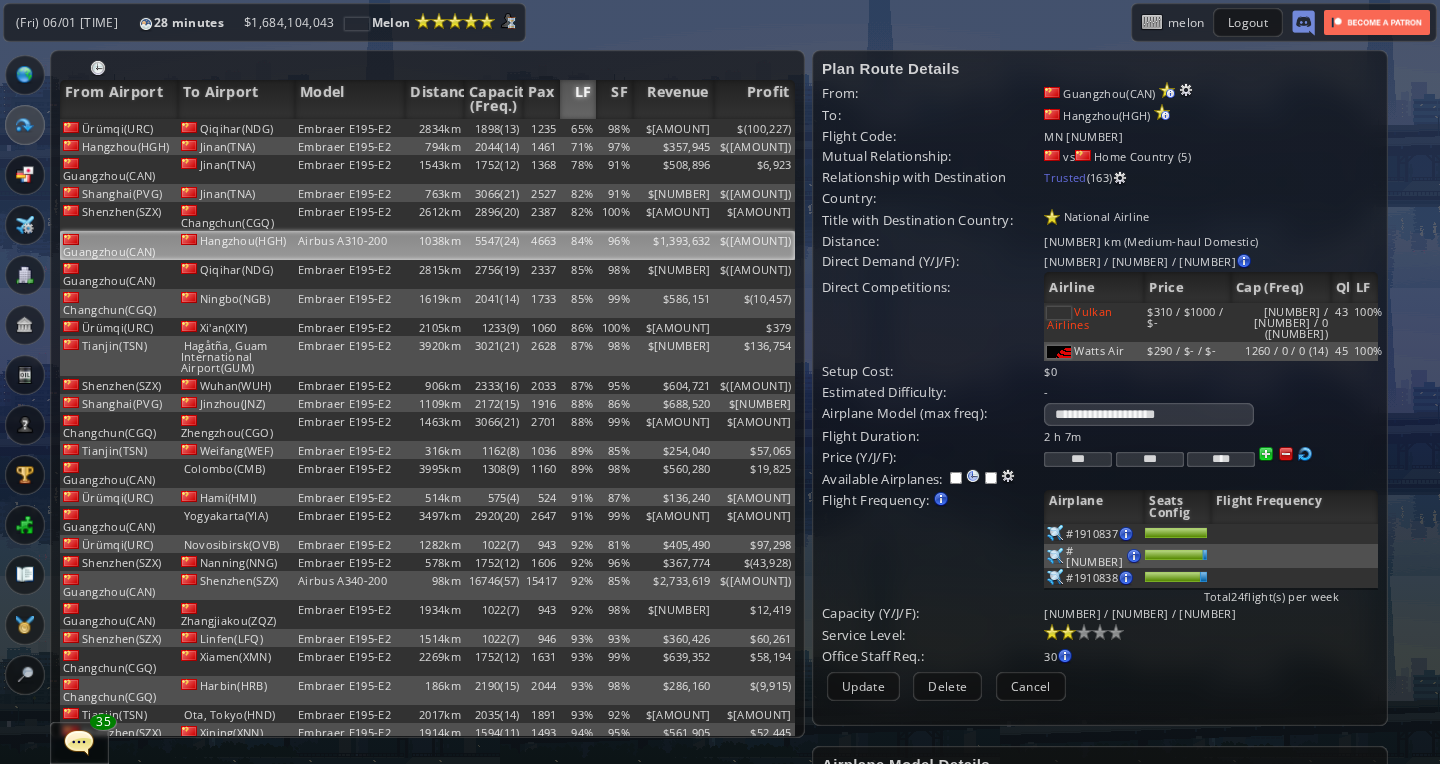 click at bounding box center (1068, 632) 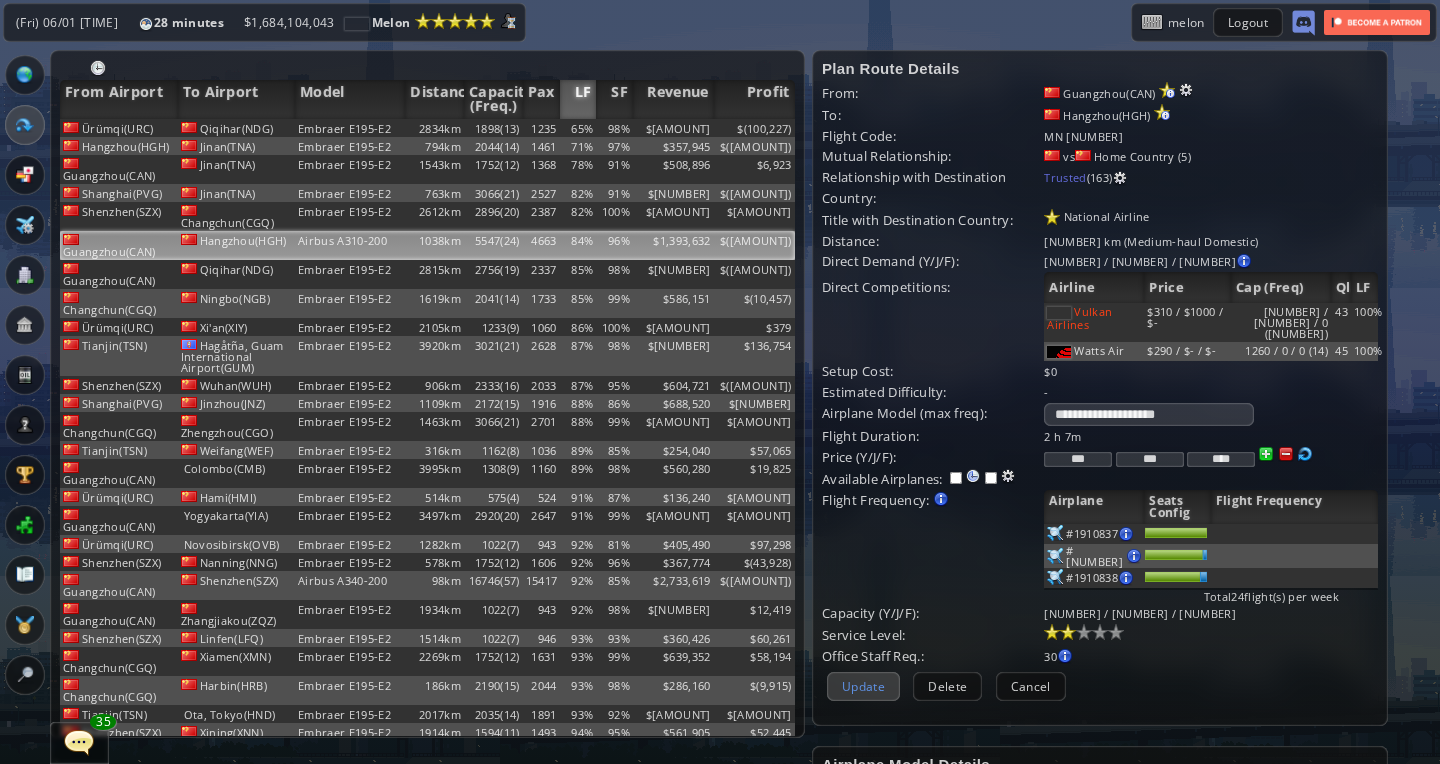 click on "Update" at bounding box center [863, 686] 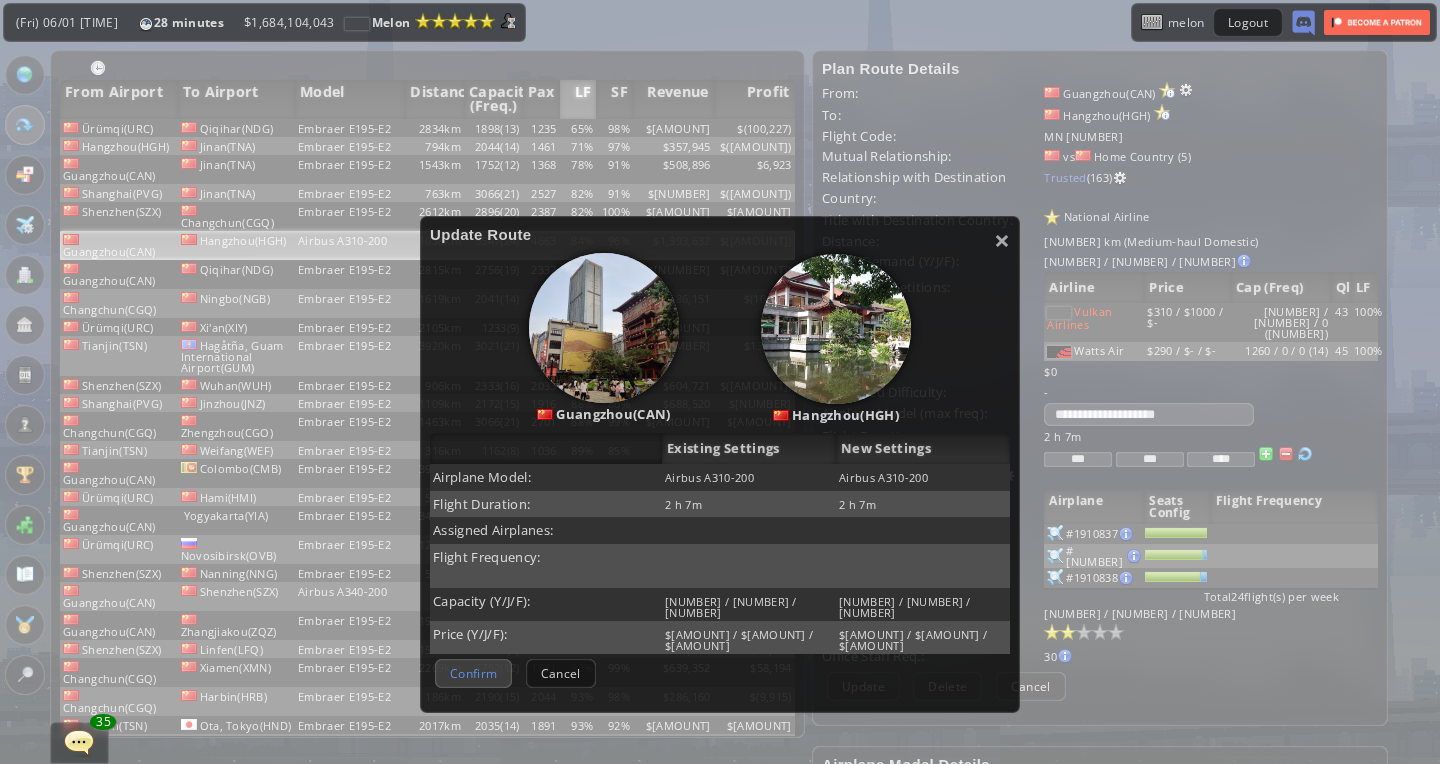 click on "Confirm" at bounding box center [473, 673] 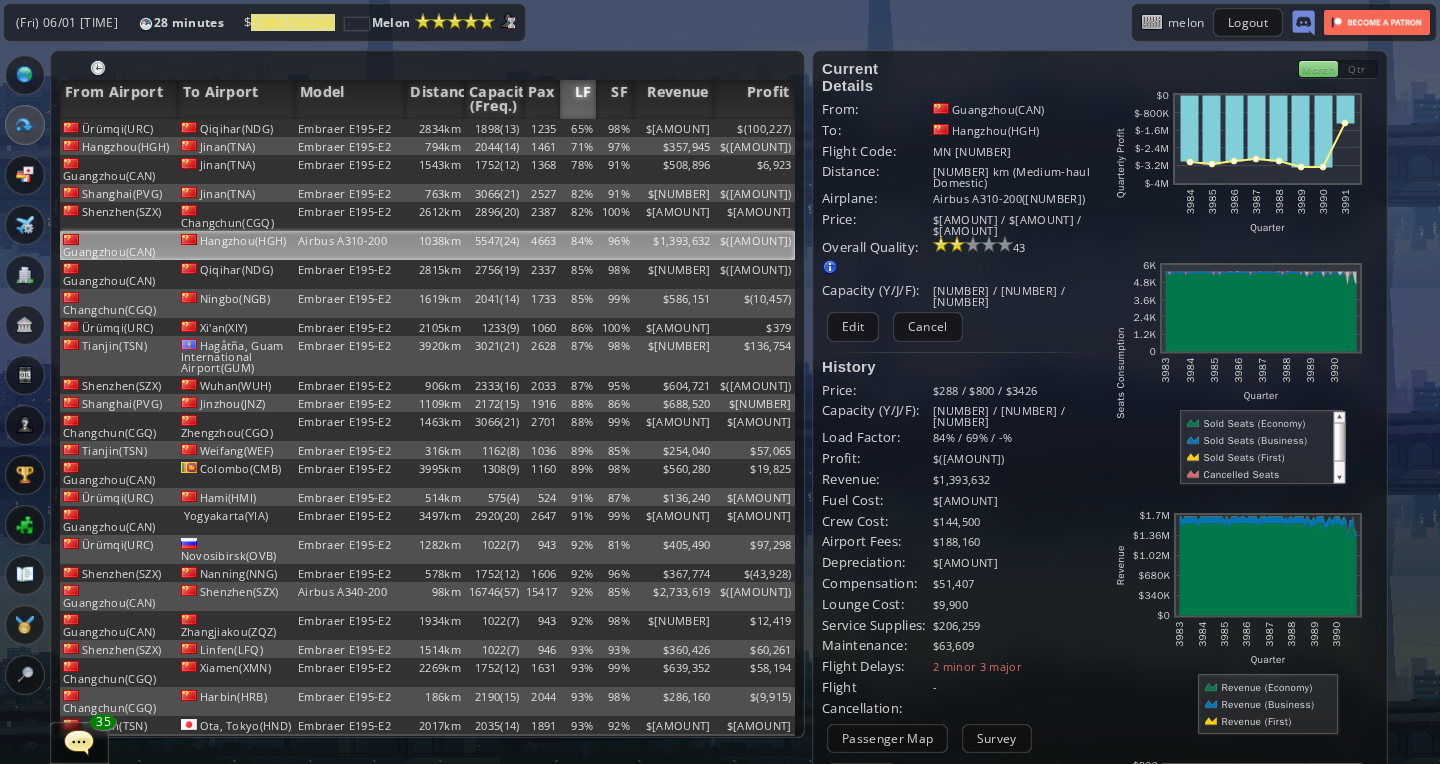scroll, scrollTop: 108, scrollLeft: 0, axis: vertical 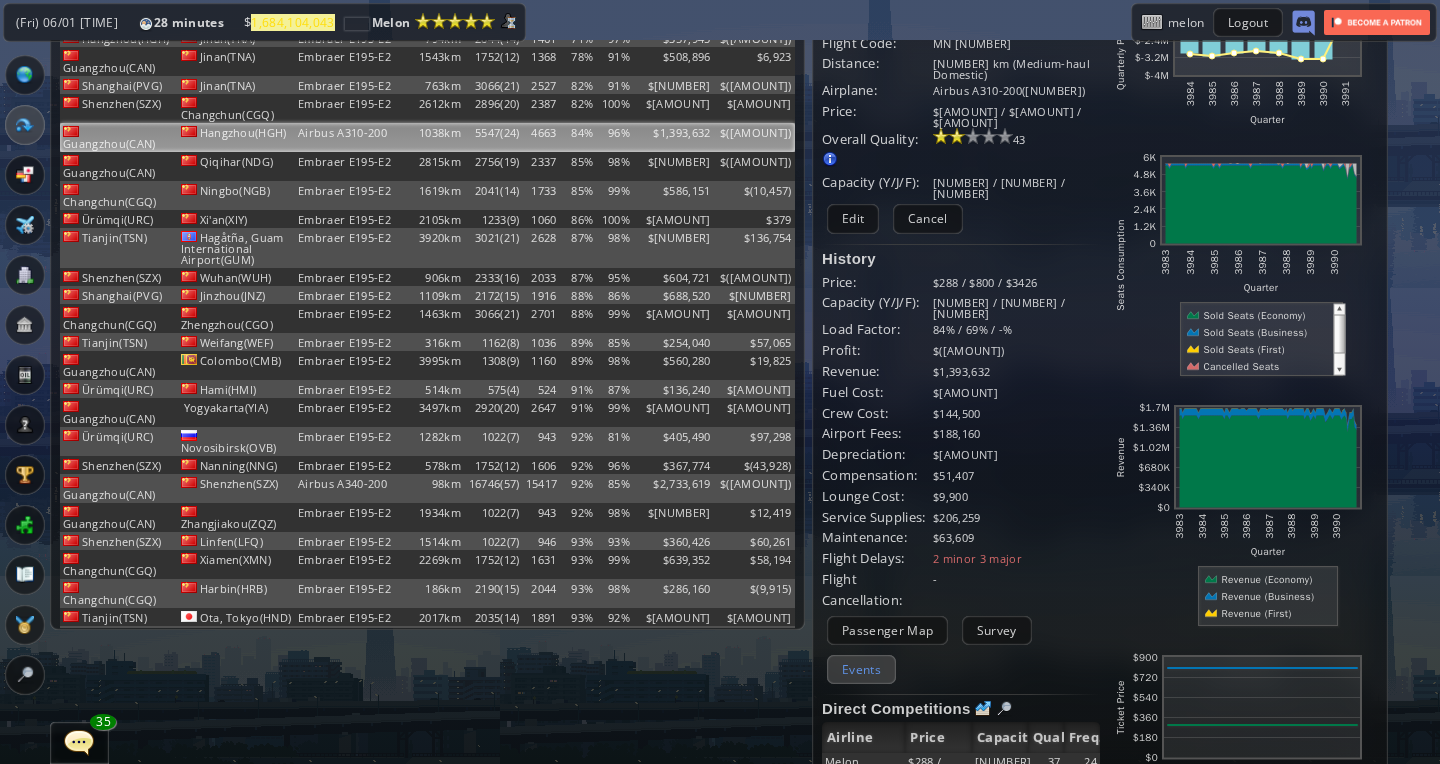 click on "Events" at bounding box center [861, 669] 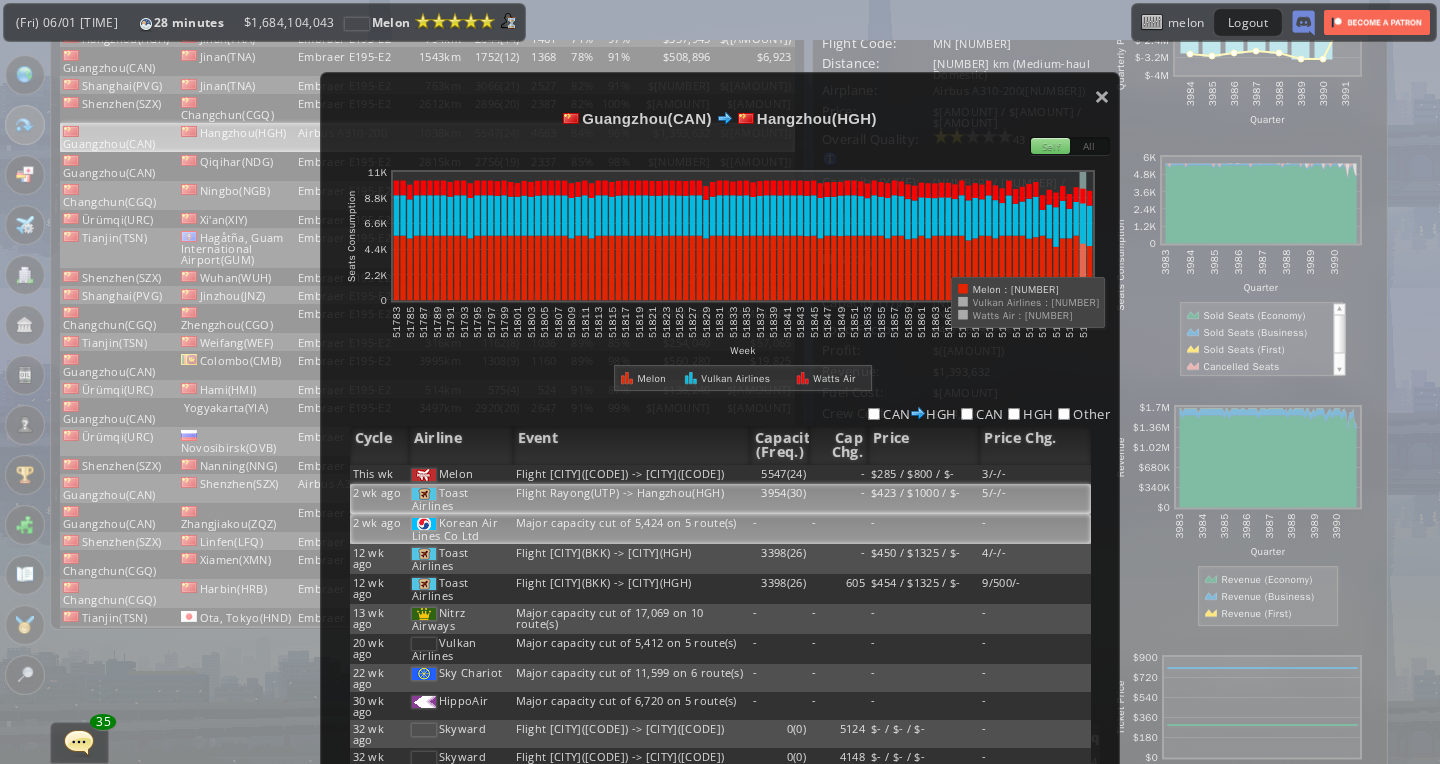 scroll, scrollTop: 21, scrollLeft: 0, axis: vertical 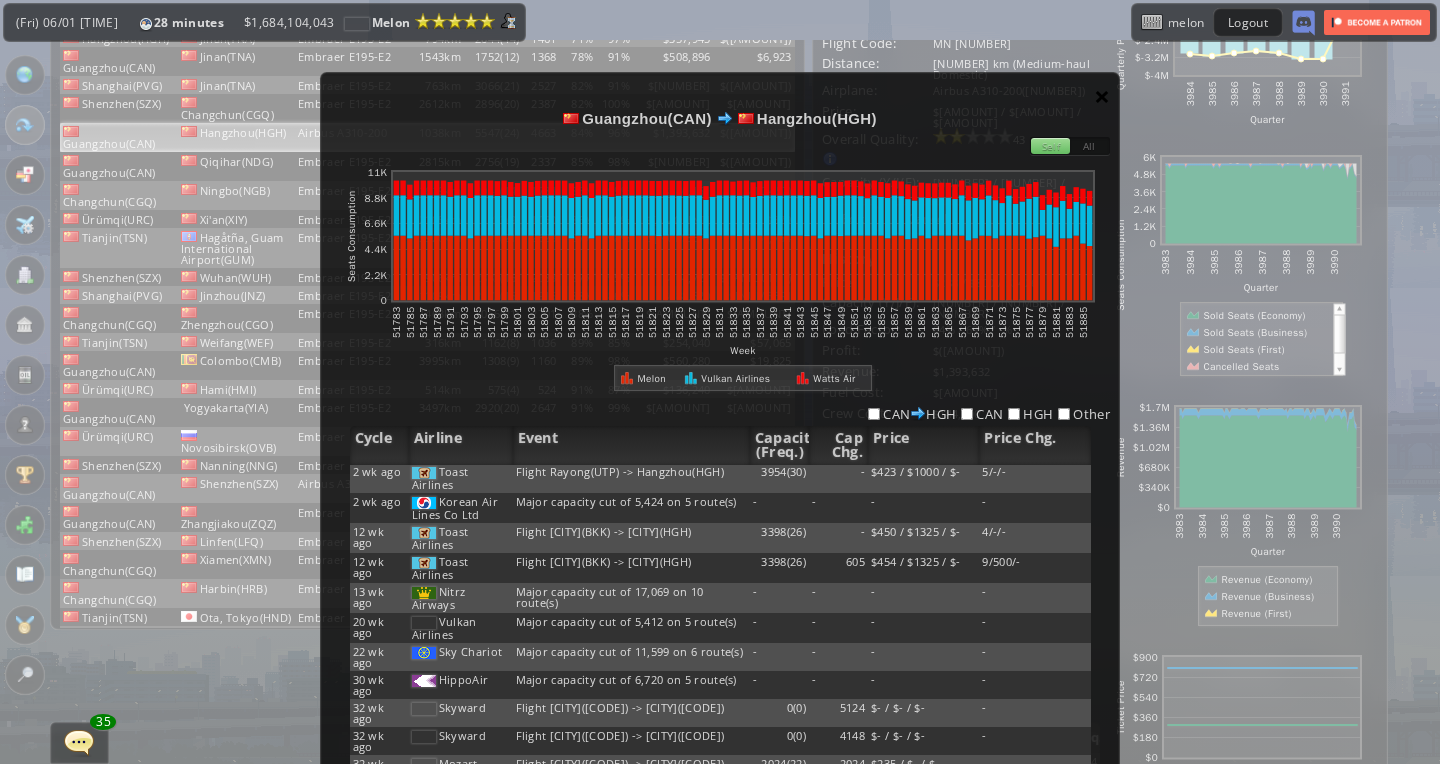 click on "×" at bounding box center [1102, 96] 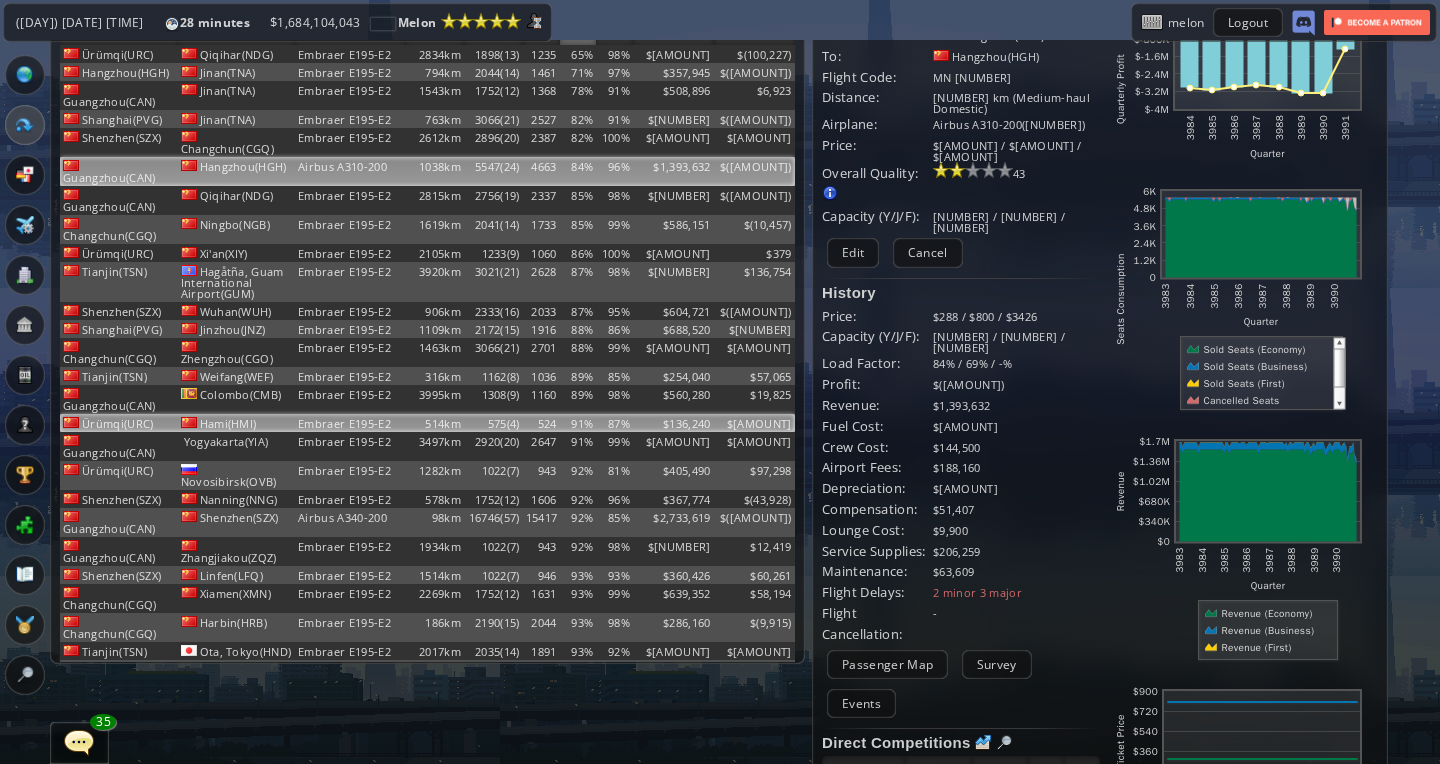 scroll, scrollTop: 62, scrollLeft: 0, axis: vertical 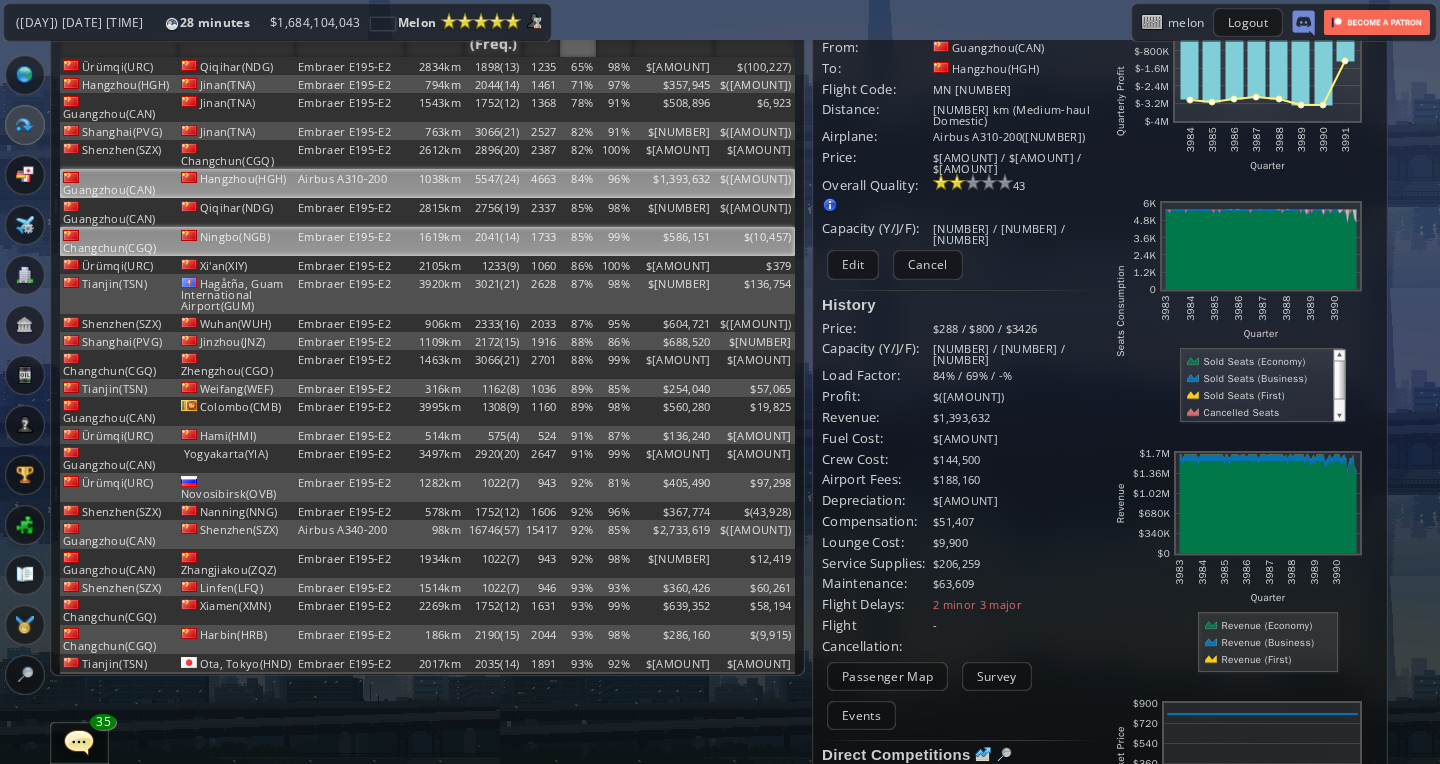 click on "Embraer E195-E2" at bounding box center [350, 66] 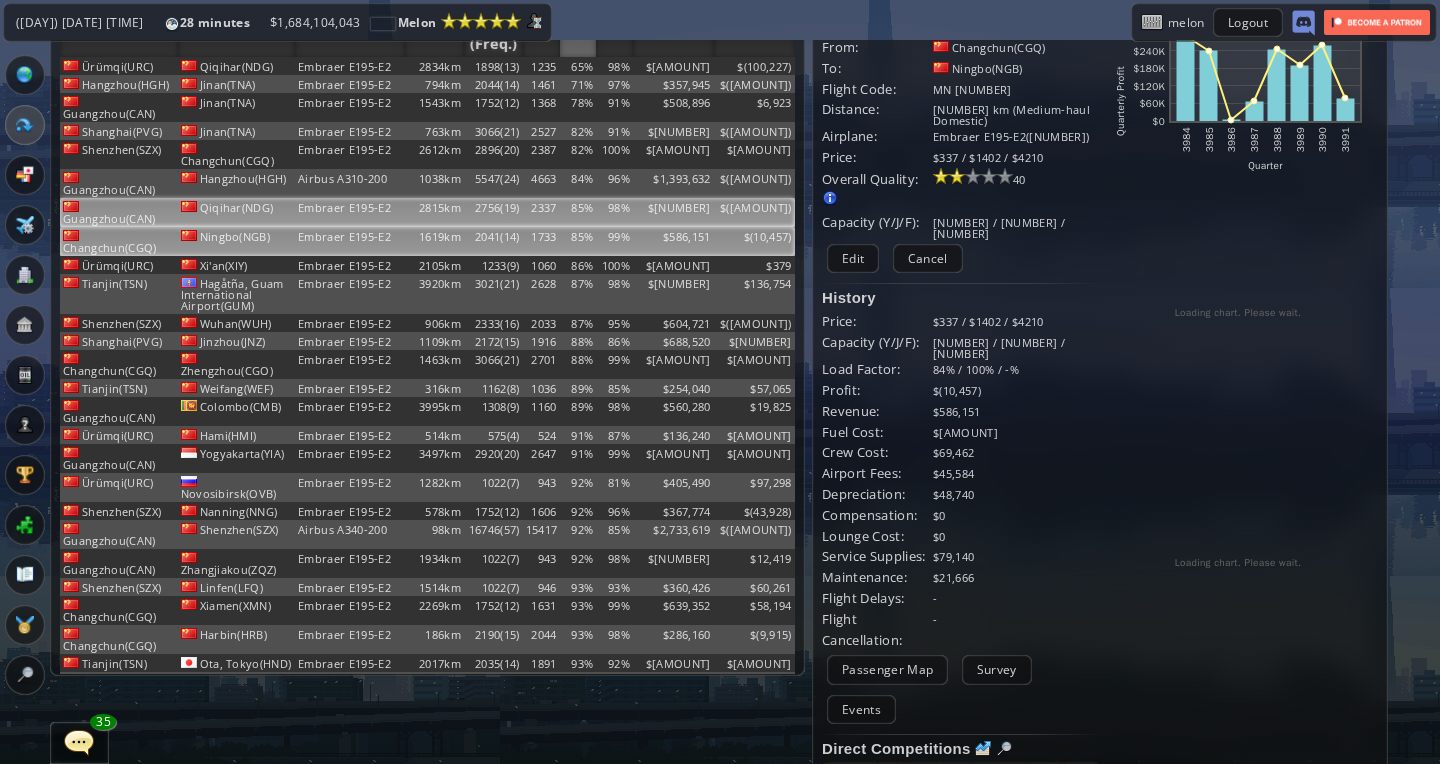 click on "Embraer E195-E2" at bounding box center (350, 66) 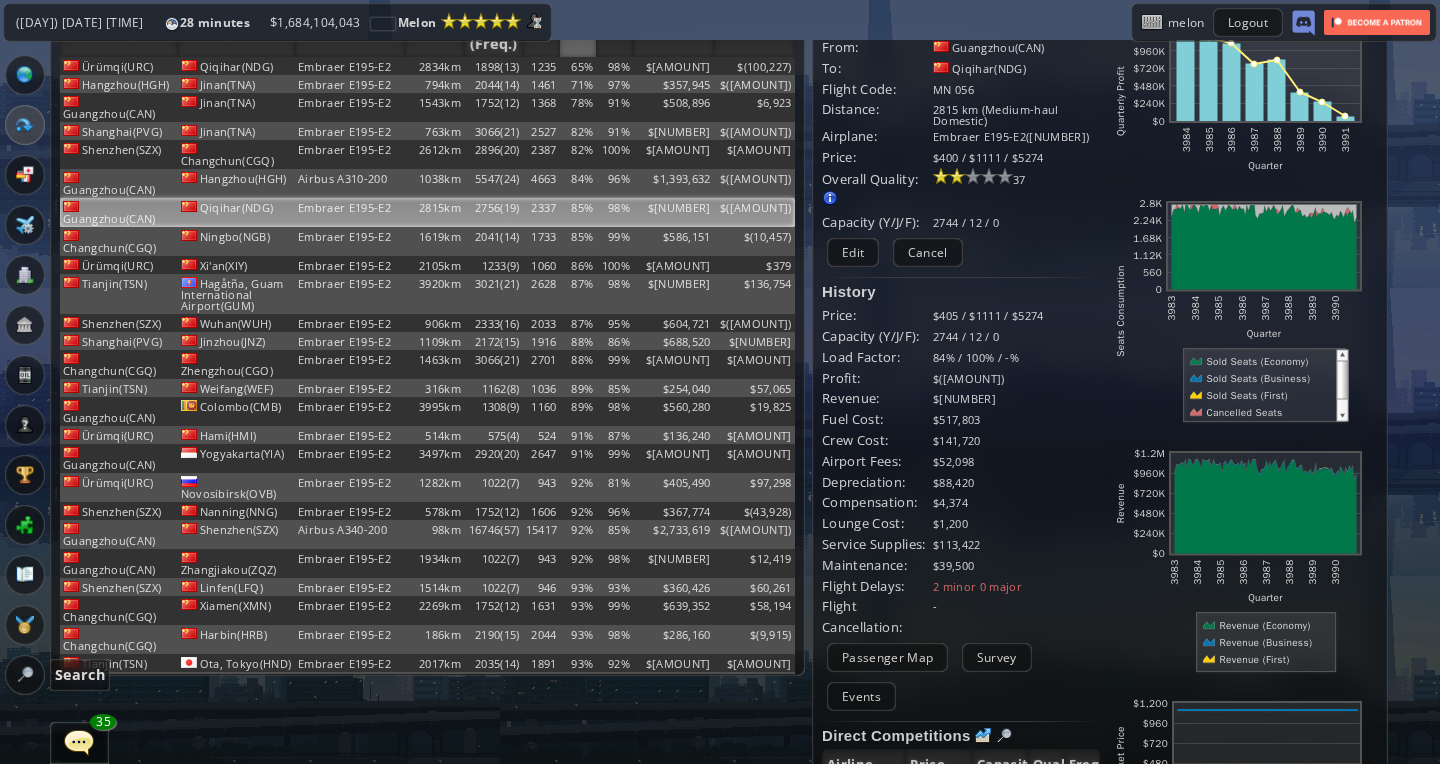 click at bounding box center (25, 675) 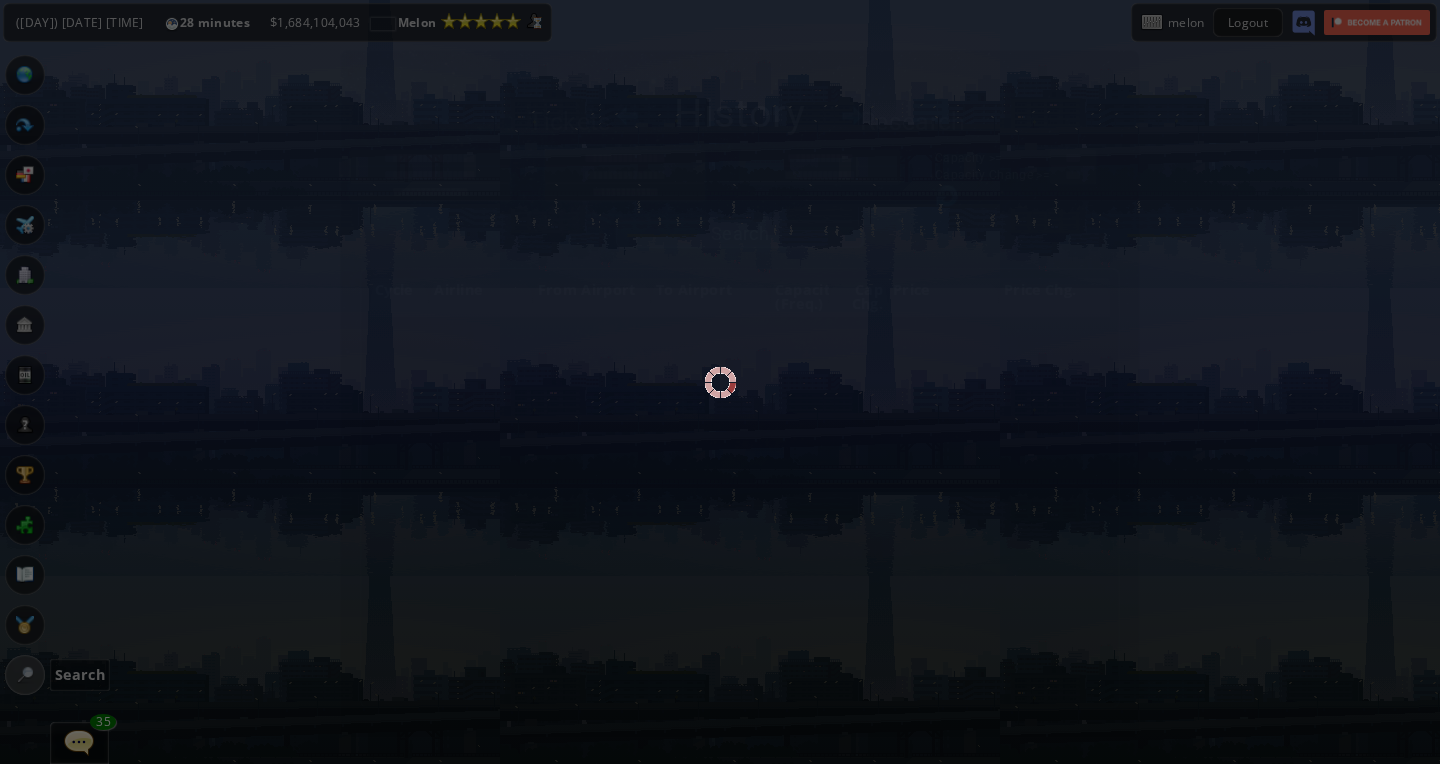 scroll, scrollTop: 0, scrollLeft: 0, axis: both 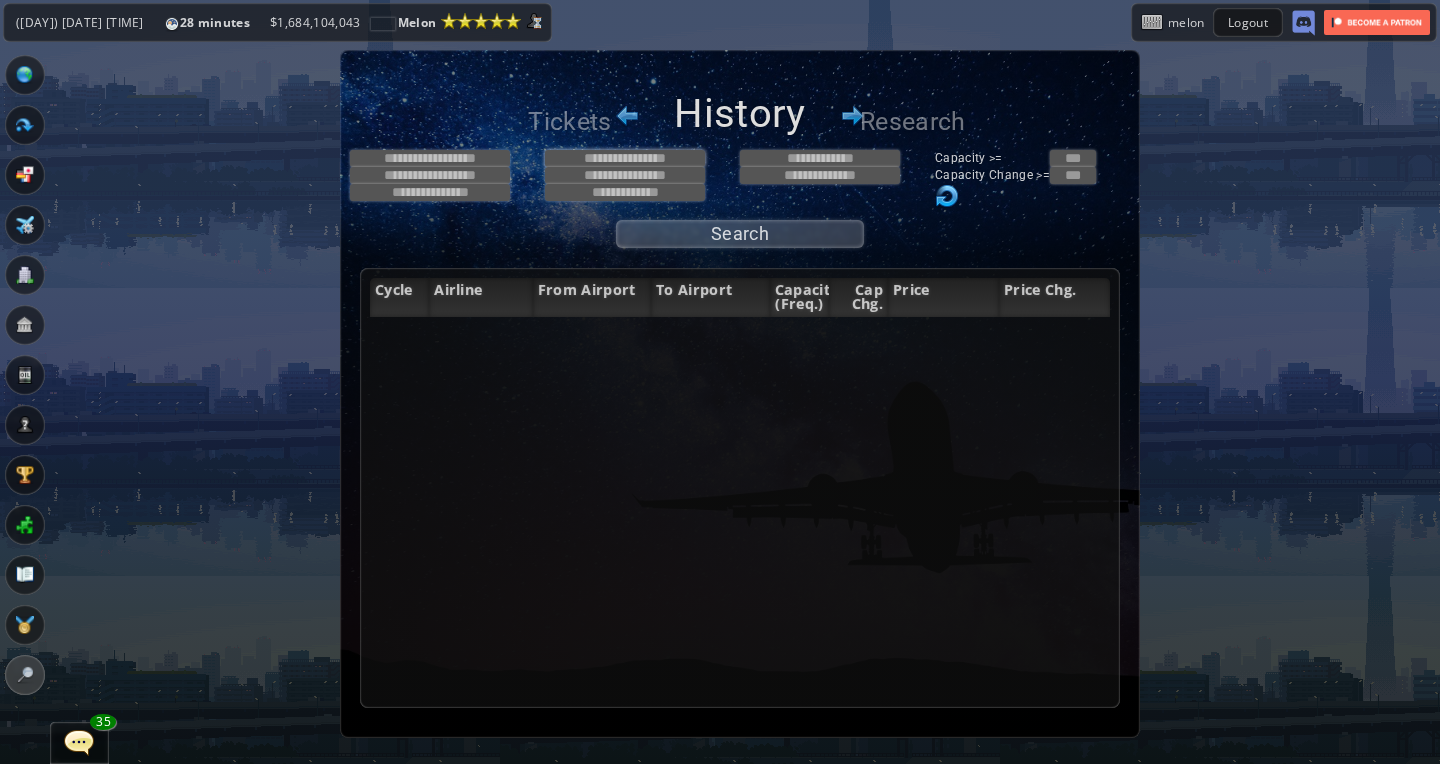 click at bounding box center (625, 158) 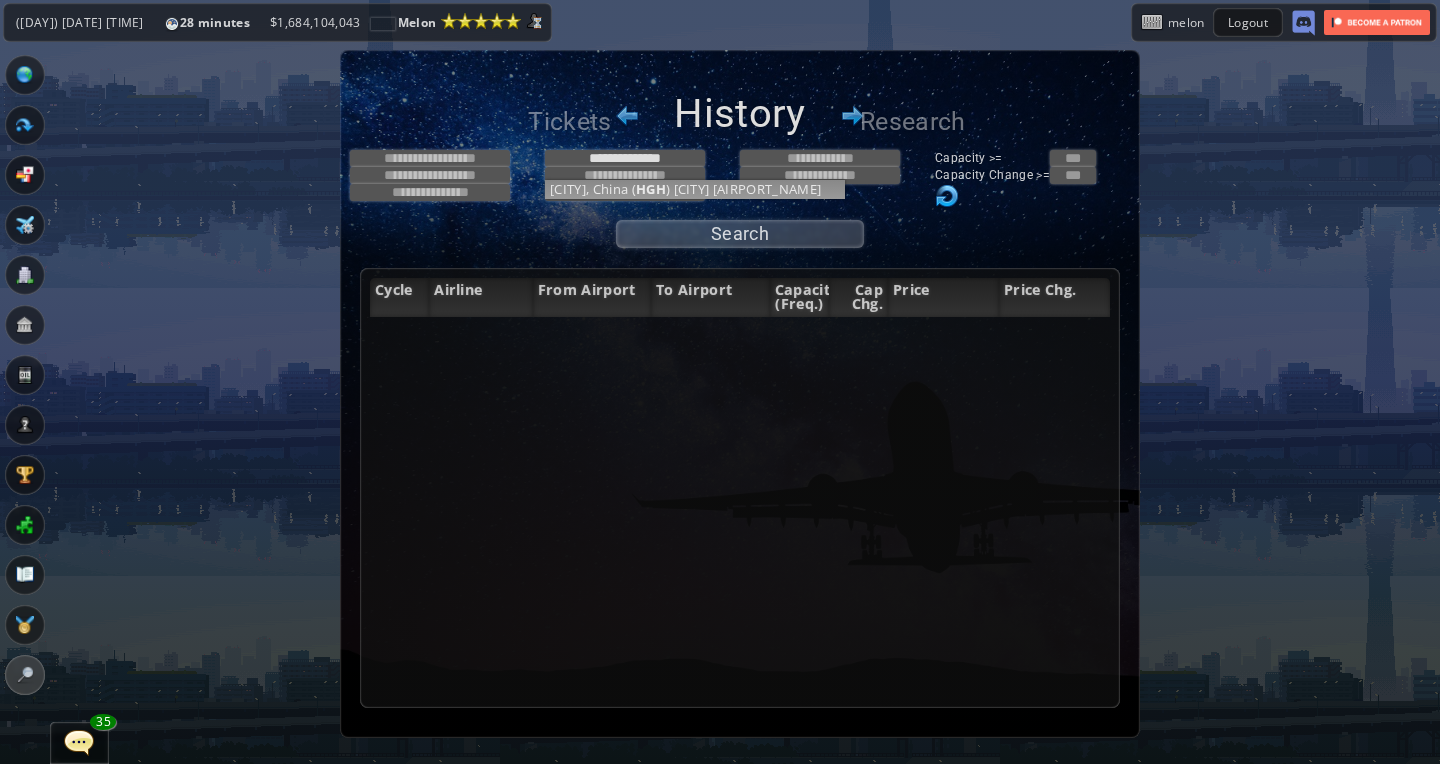 drag, startPoint x: 603, startPoint y: 190, endPoint x: 596, endPoint y: 200, distance: 12.206555 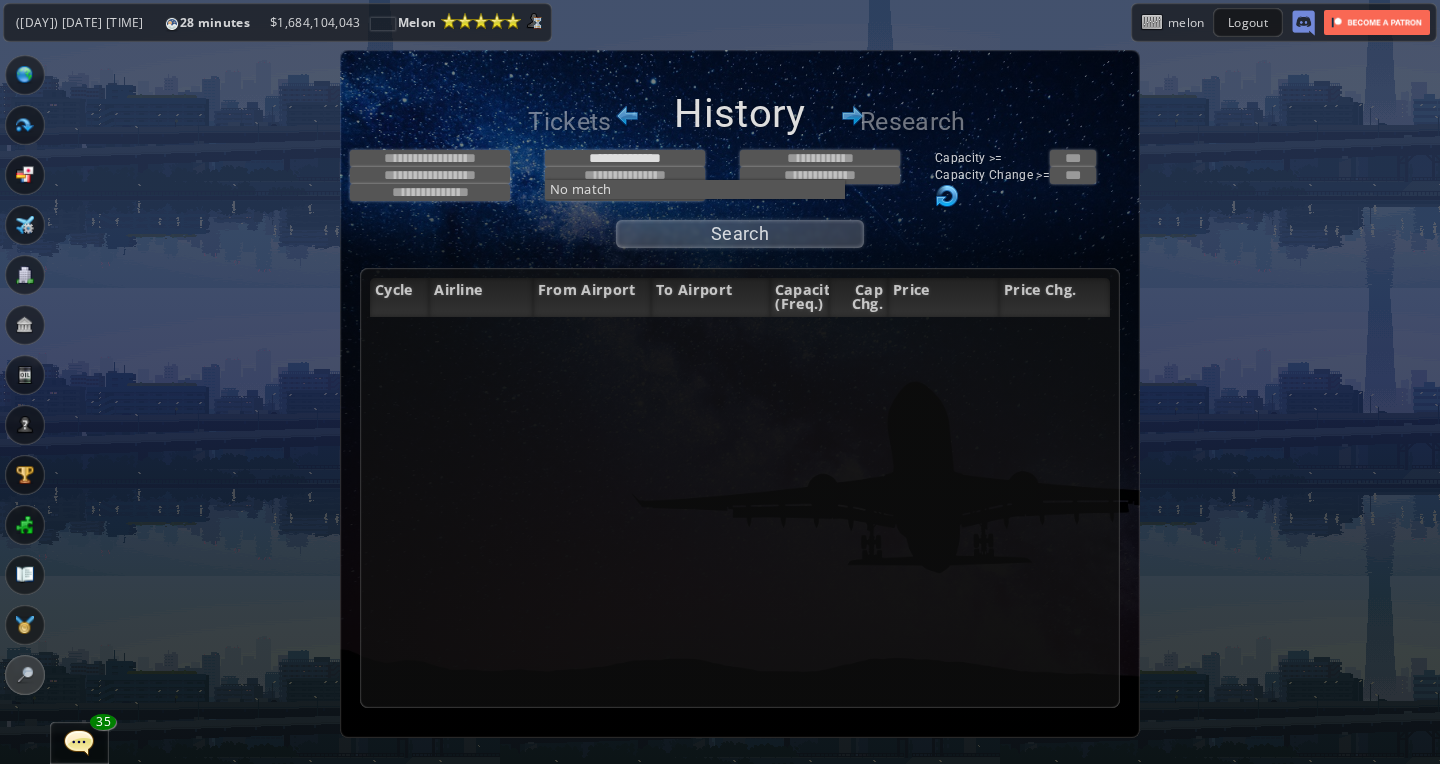 click on "**********" at bounding box center (740, 204) 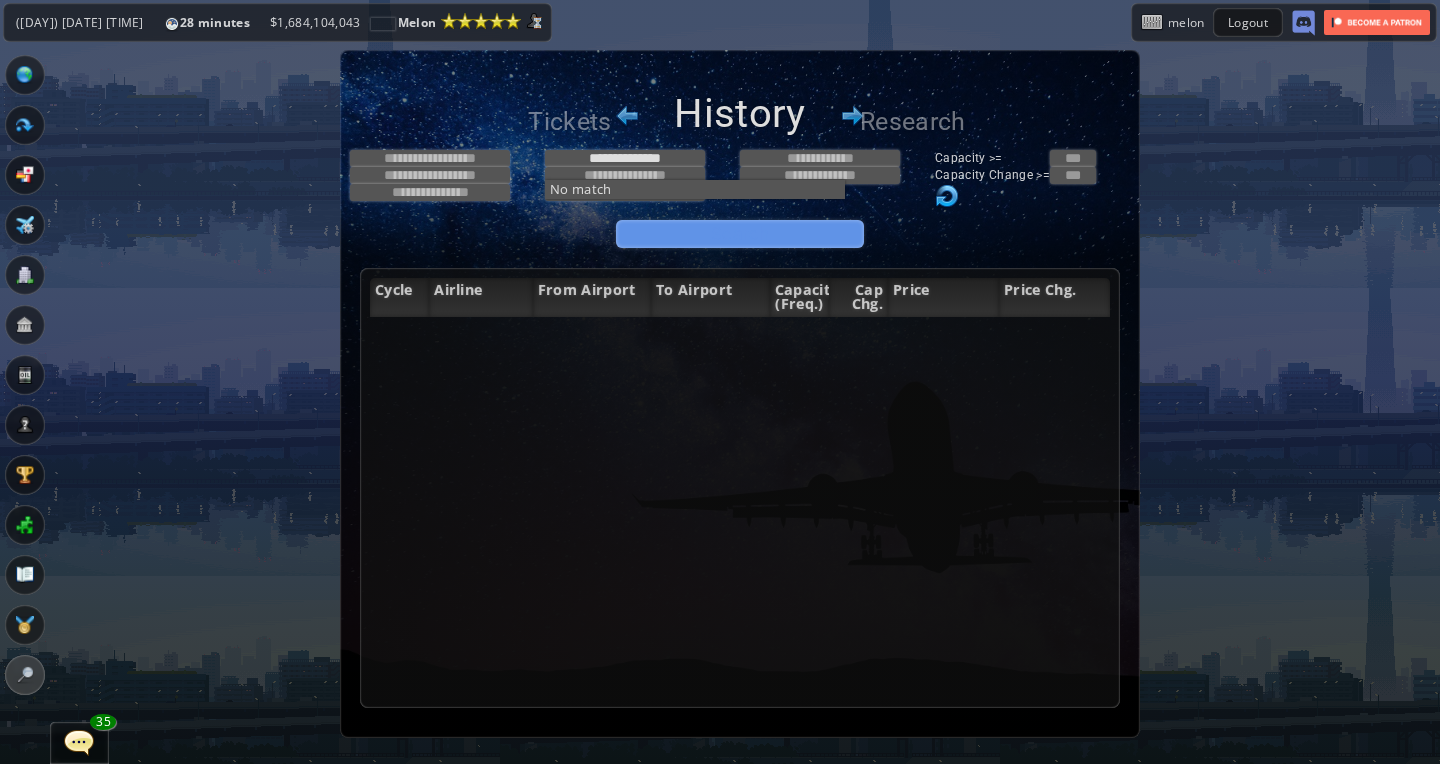 click on "Search" at bounding box center (740, 234) 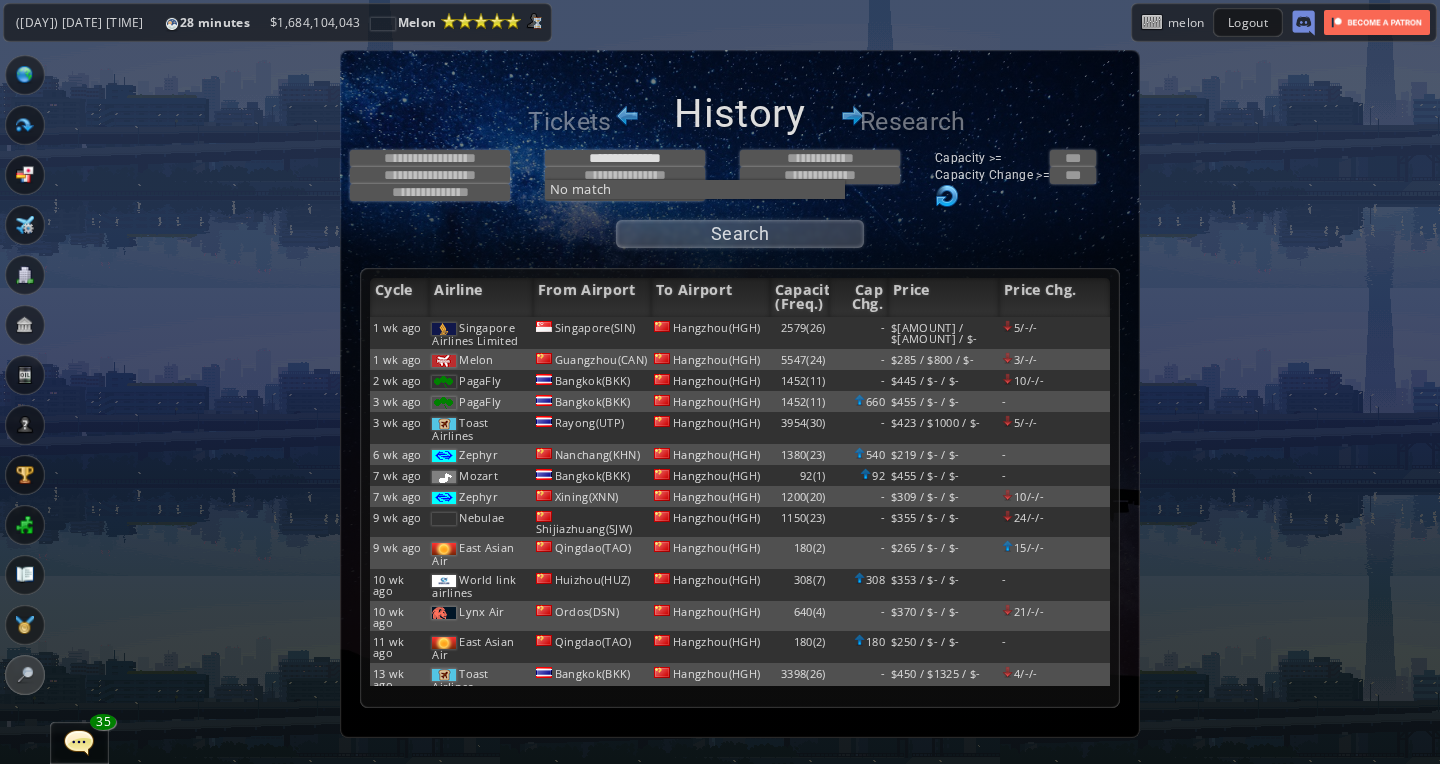 scroll, scrollTop: 0, scrollLeft: 0, axis: both 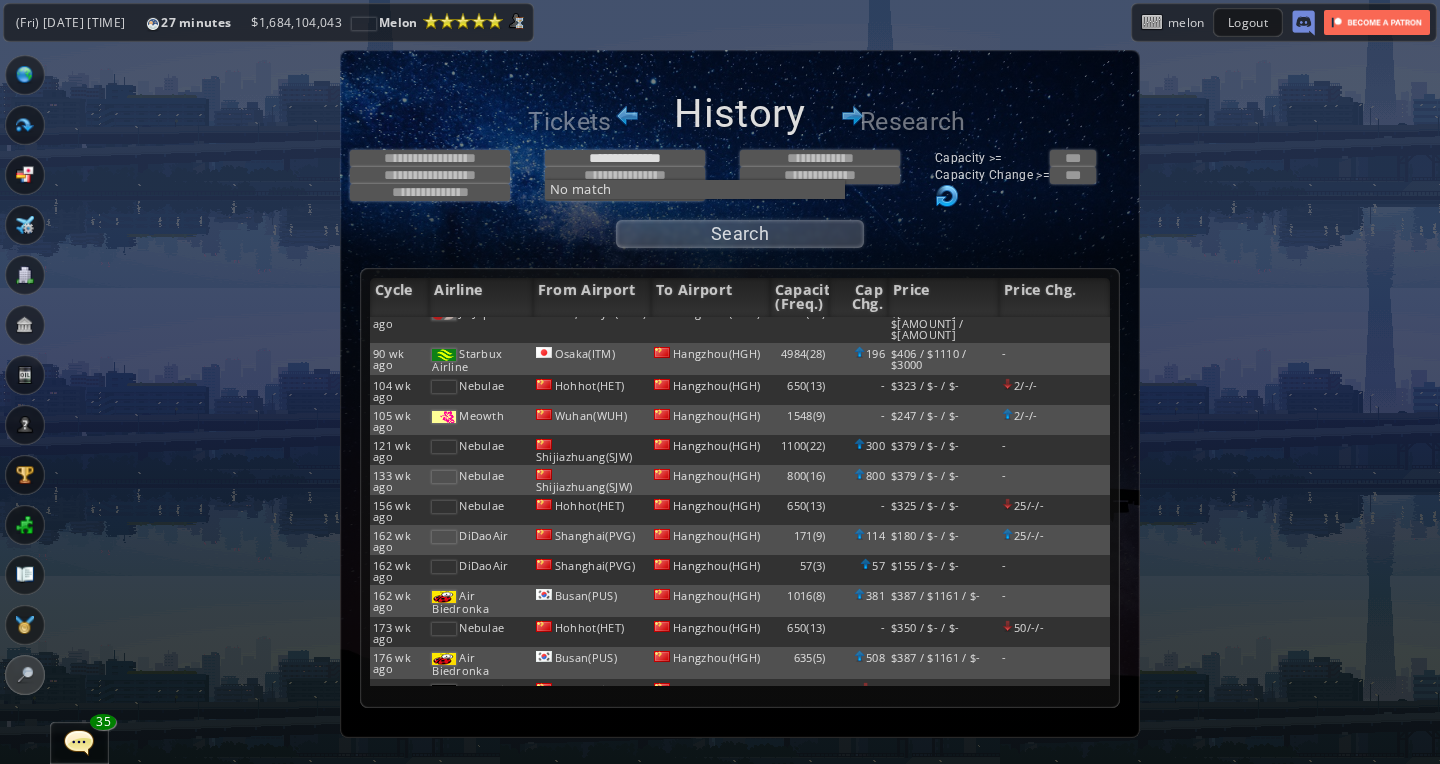 click on "**********" at bounding box center (740, 429) 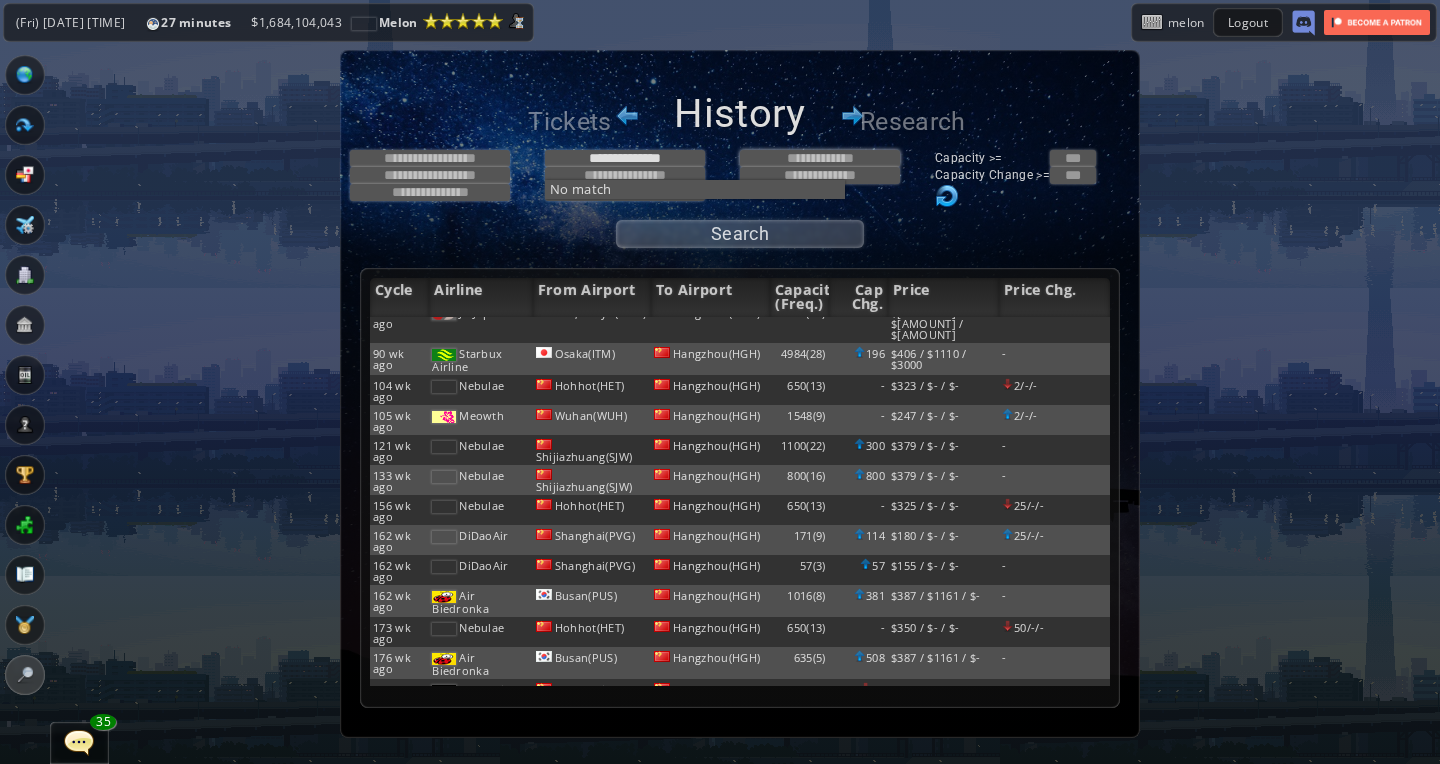 click at bounding box center [820, 158] 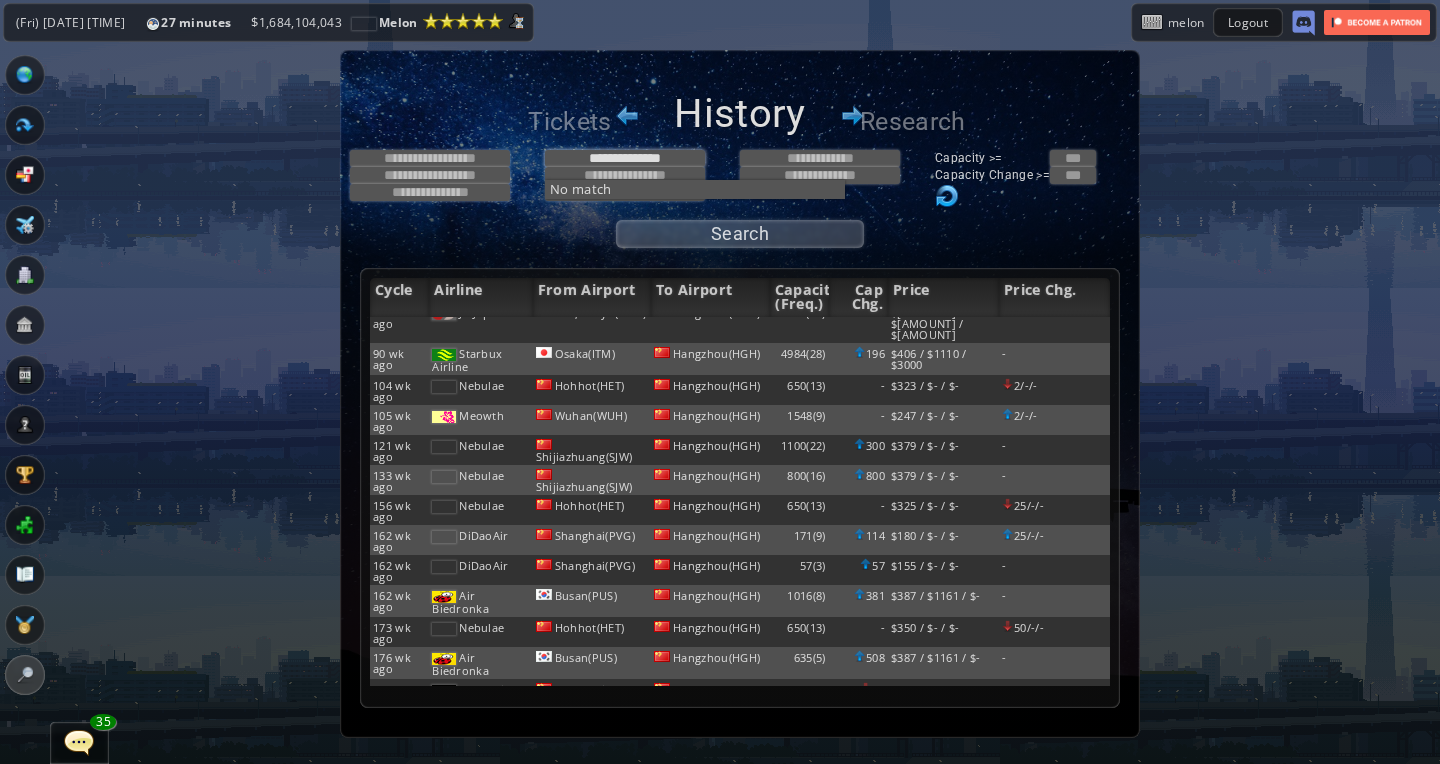 click on "**********" at bounding box center [625, 158] 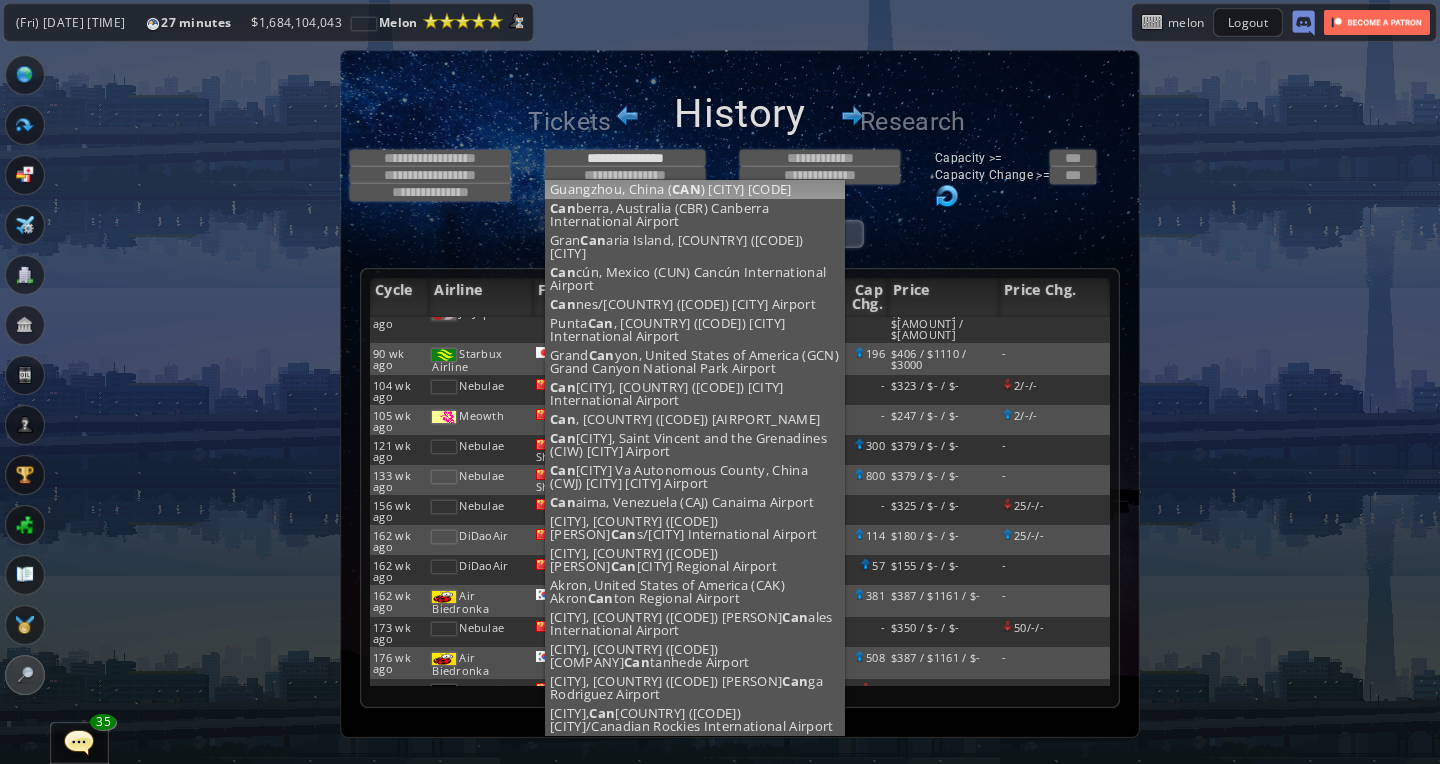 click on "**********" at bounding box center (545, 175) 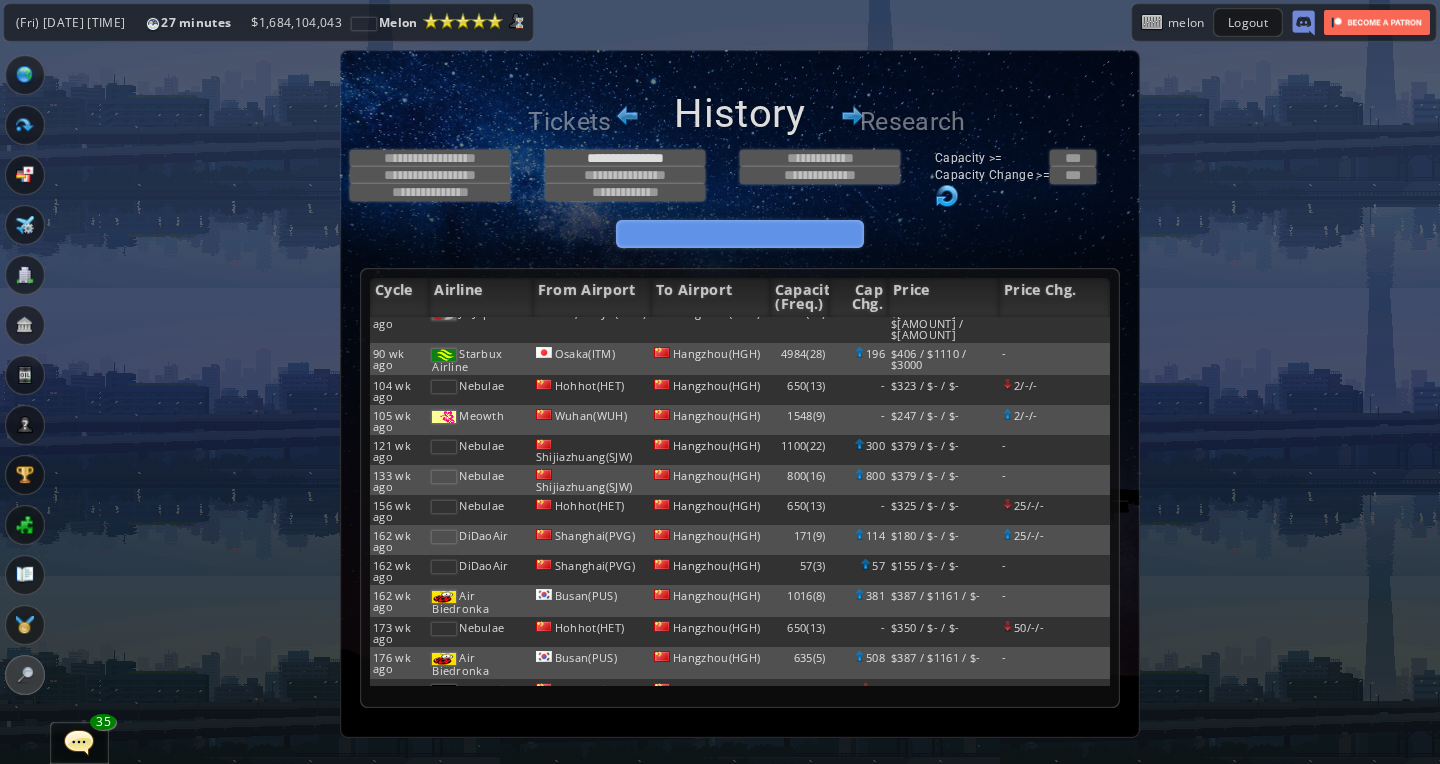click on "Search" at bounding box center [740, 234] 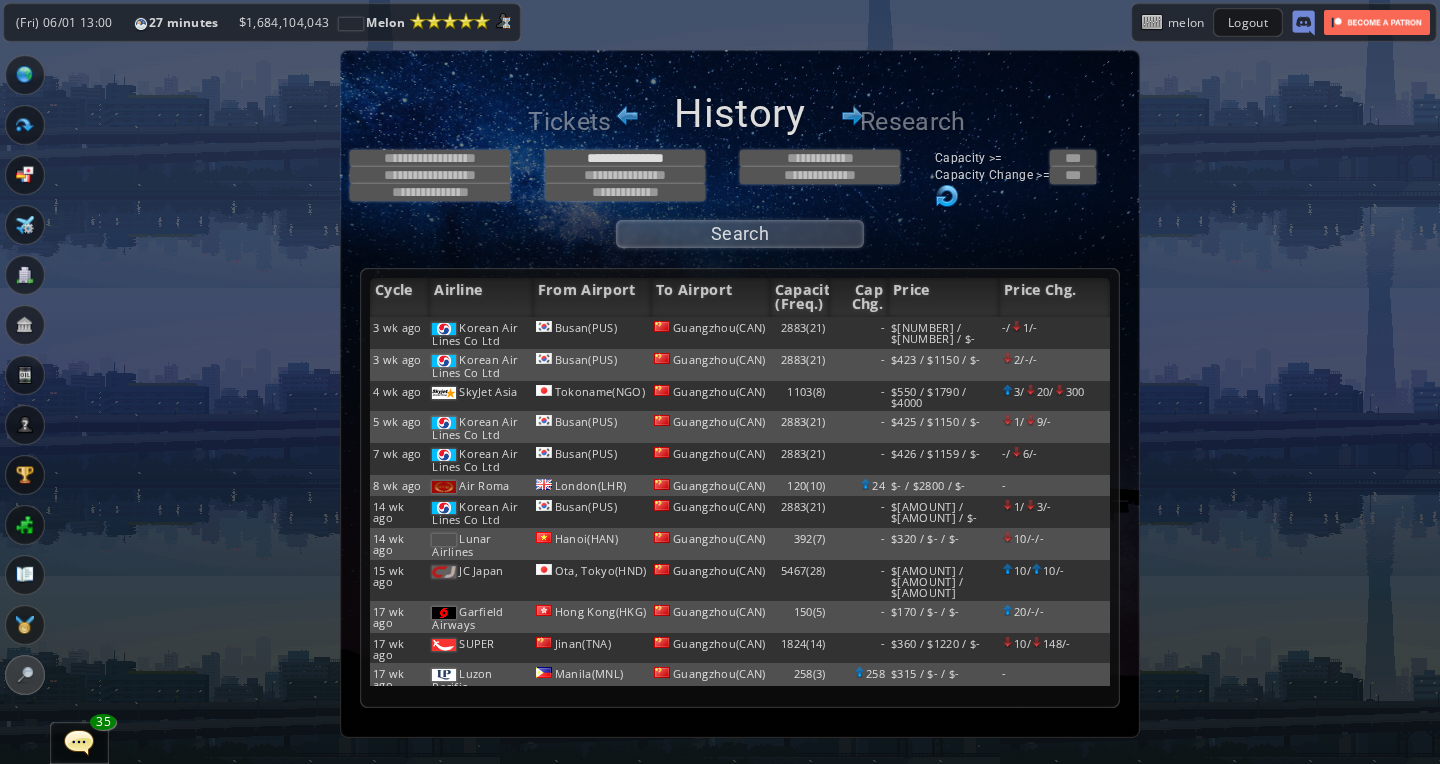 scroll, scrollTop: 0, scrollLeft: 0, axis: both 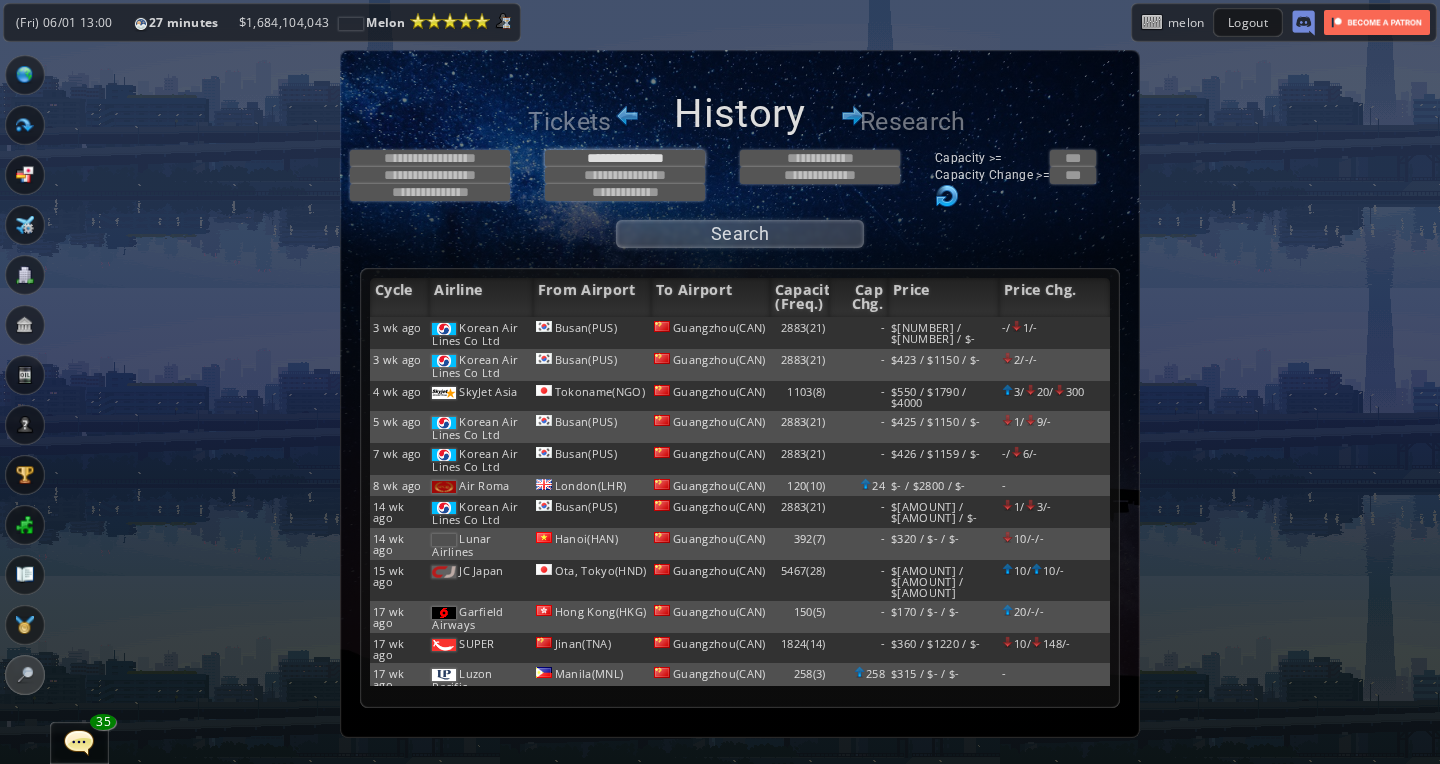 click on "**********" at bounding box center (625, 158) 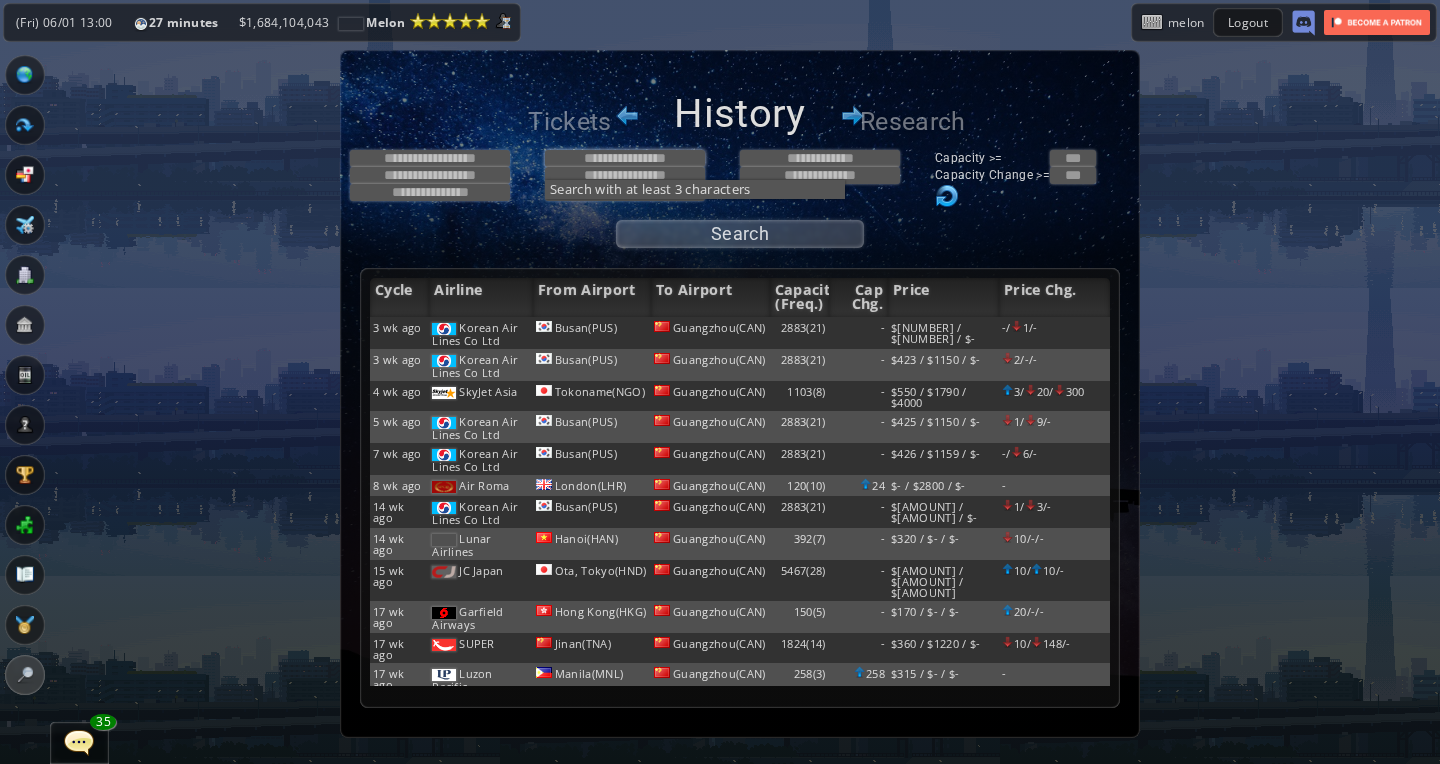 type 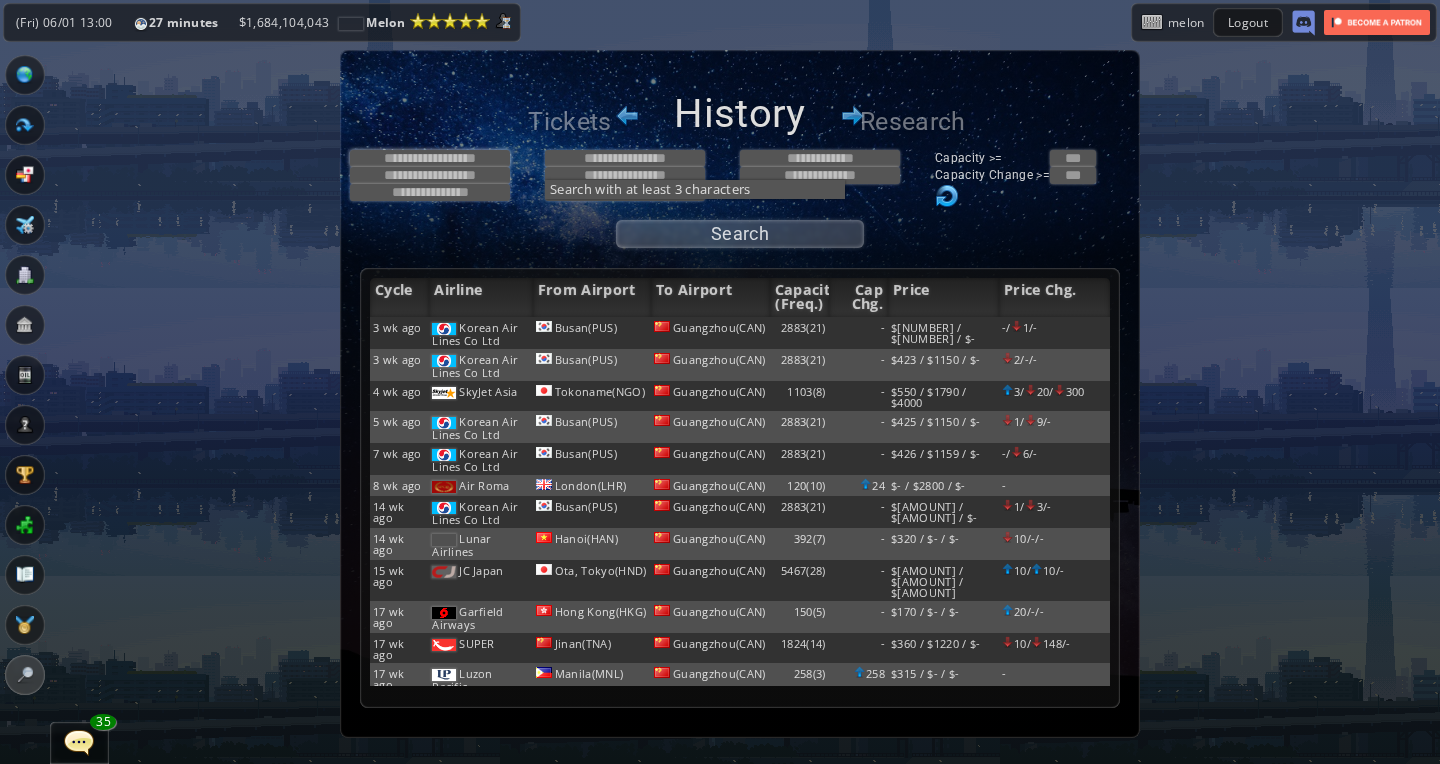 click at bounding box center [430, 158] 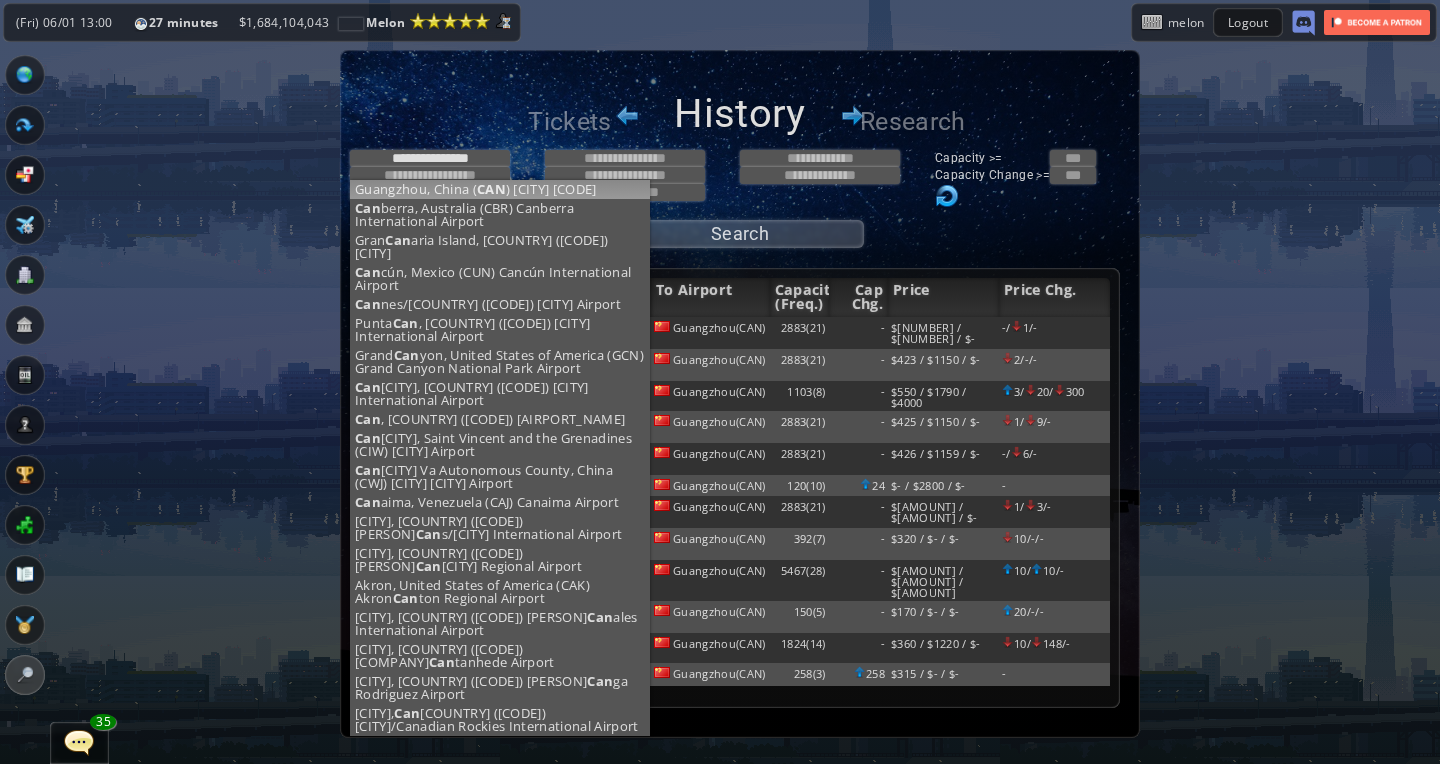 click on "[CITY], [COUNTRY] ([CODE]) [CITY] International Airport [CITY], [COUNTRY] ([CODE]) [CITY] International Airport [CITY] [CITY], [COUNTRY] ([CODE]) [CITY] Airport [CITY], [COUNTRY] ([CODE]) [CITY] International Airport [CITY]/Mandelieu, [COUNTRY] ([CODE]) [CITY]-Mandelieu Airport [CITY] [CITY], [COUNTRY] ([CODE]) [CITY] International Airport [CITY] [CITY], [COUNTRY] ([CODE]) [CITY] National Park Airport [CITY], [COUNTRY] ([CODE]) [CITY] International Airport [CITY], [COUNTRY] ([CODE]) [CITY] Airport [CITY], [COUNTRY] ([CODE]) [CITY] Airport [CITY] Va Autonomous County, [COUNTRY] ([CODE]) [CITY] Washan Airport [CITY], [COUNTRY] ([CODE]) [CITY] Airport [CITY], [COUNTRY] ([CODE]) Val de [CITY]/Júlio Cezar Ribeiro International Airport [CITY] Do Sul, [COUNTRY] ([CODE]) Hugo [CITY] Regional Airport [CITY], [COUNTRY] ([CODE]) [CITY] [CITY] [CITY]" at bounding box center [545, 175] 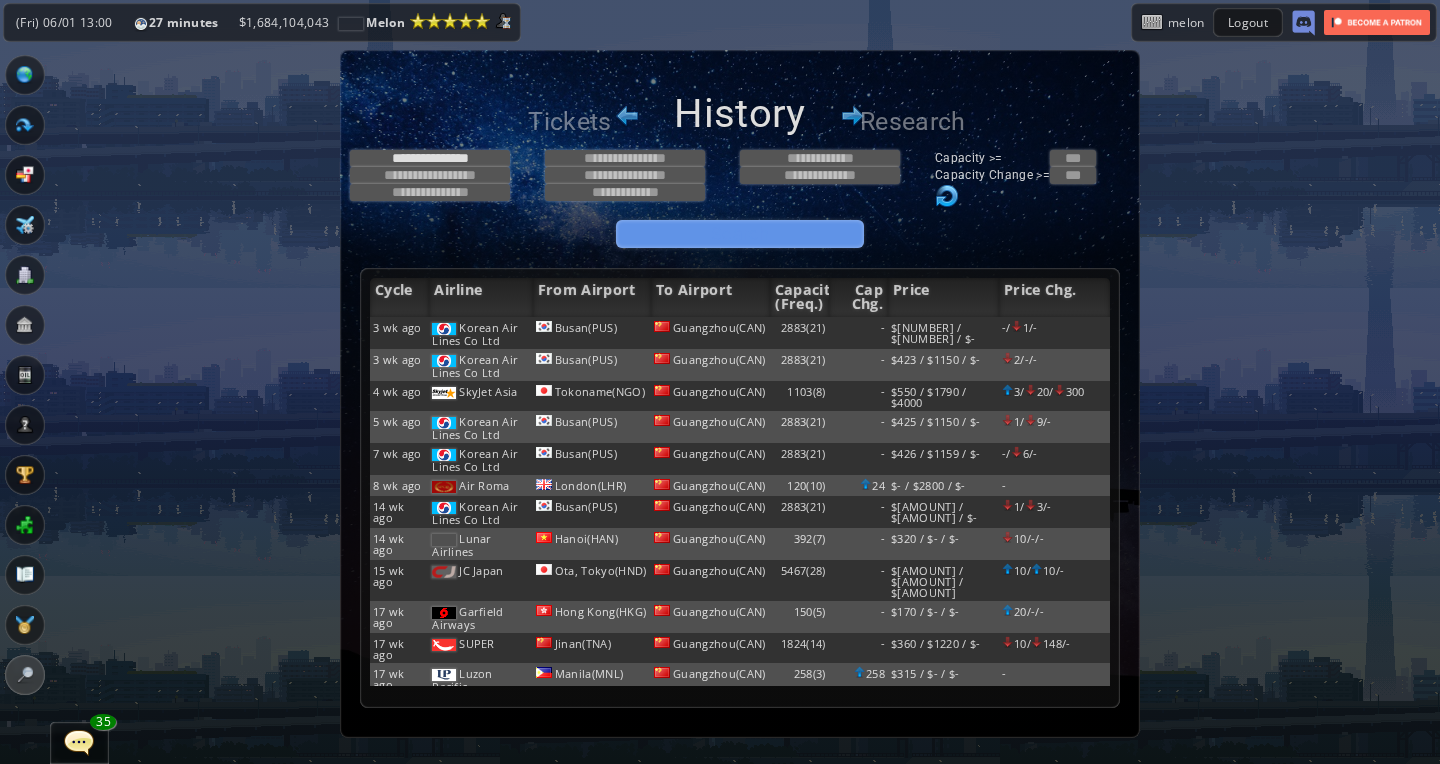 click on "Search" at bounding box center [740, 234] 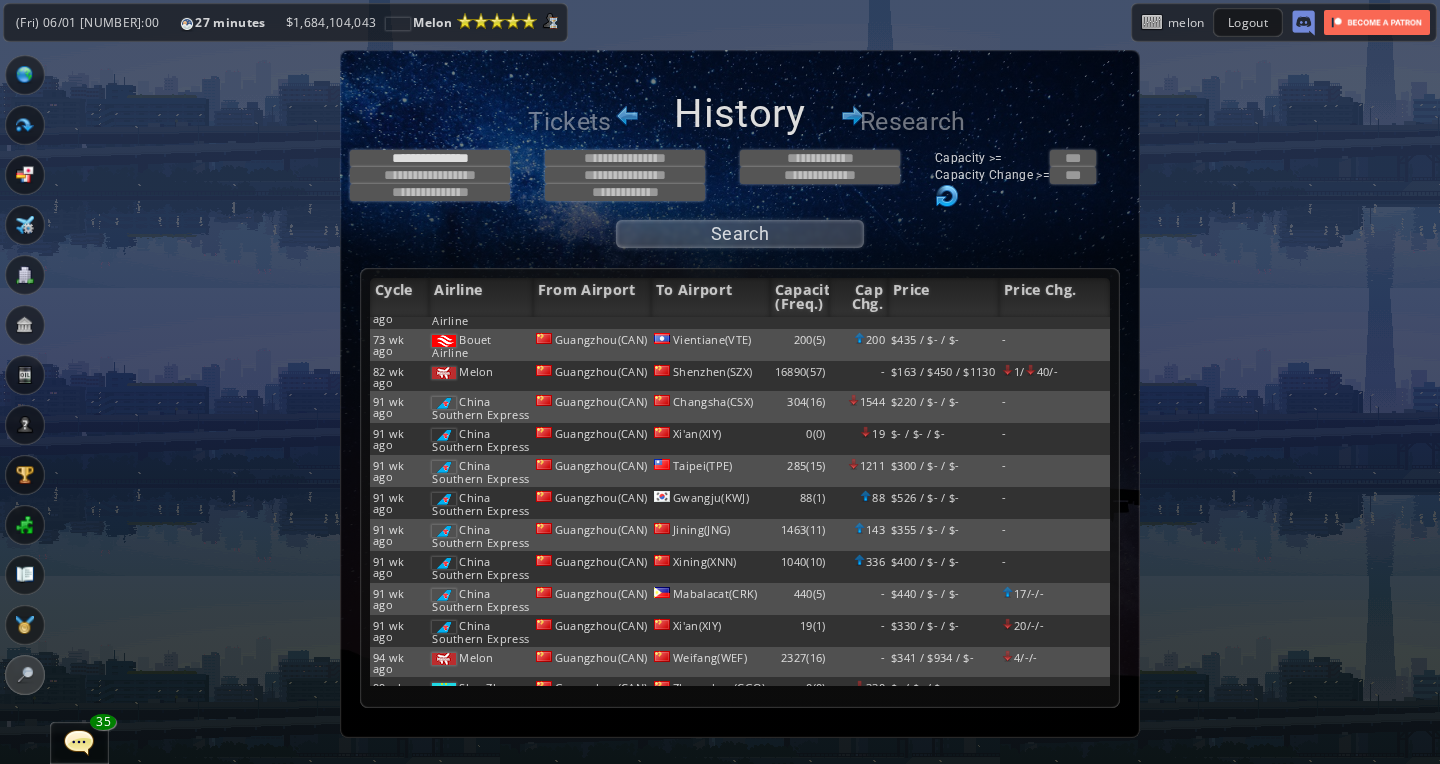 scroll, scrollTop: 1026, scrollLeft: 0, axis: vertical 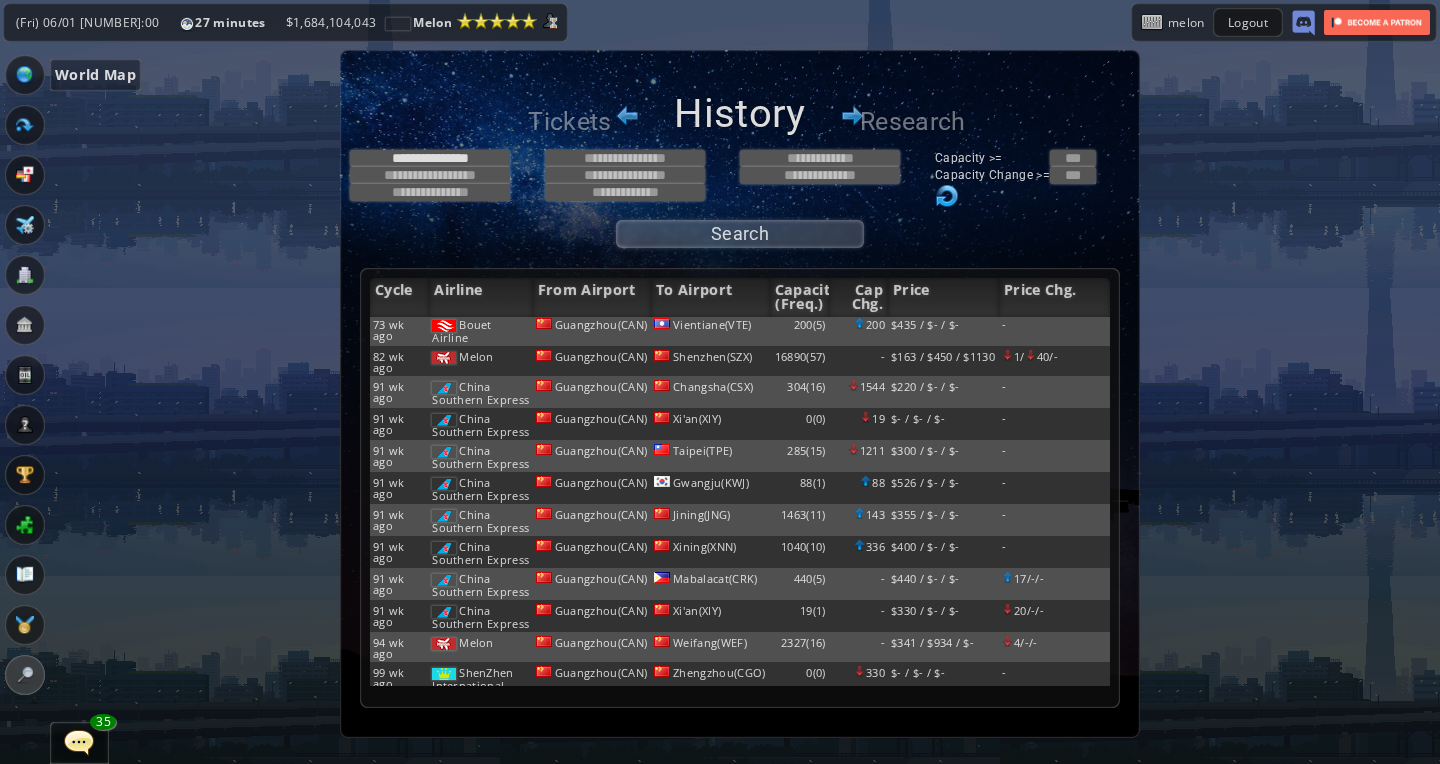 click at bounding box center (25, 75) 